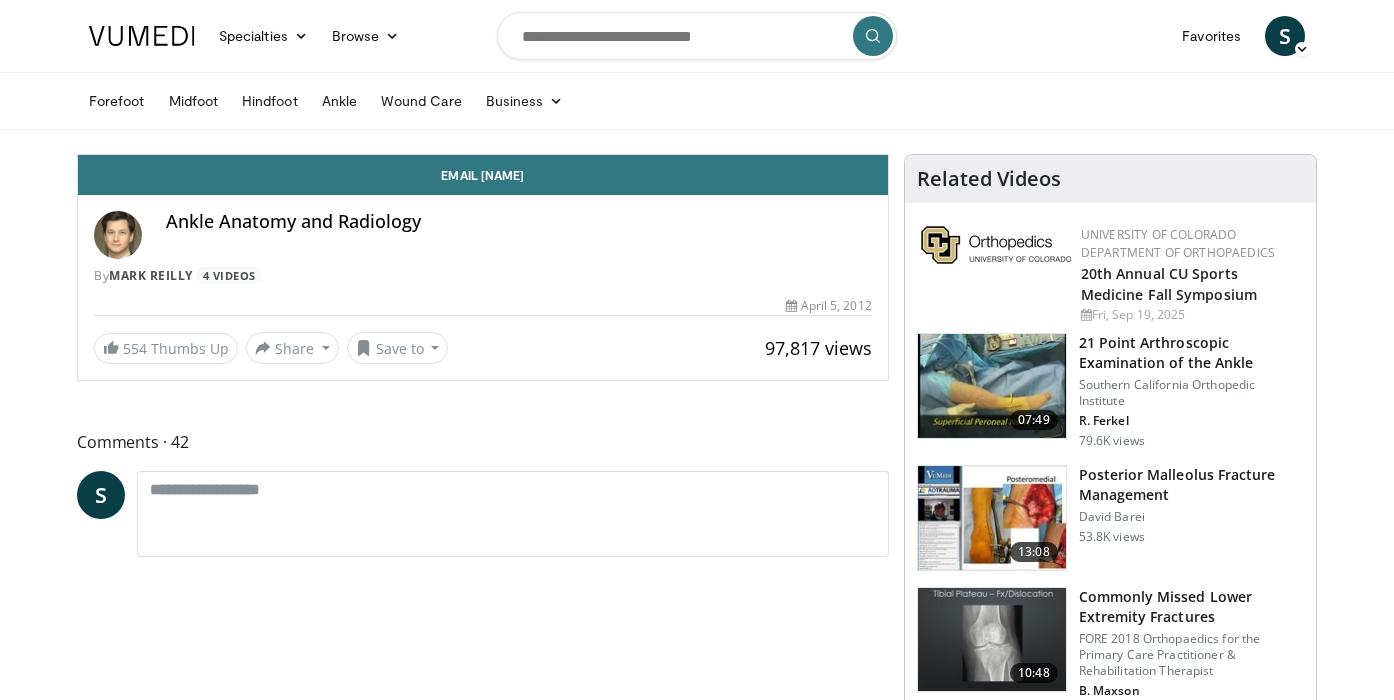 scroll, scrollTop: 0, scrollLeft: 0, axis: both 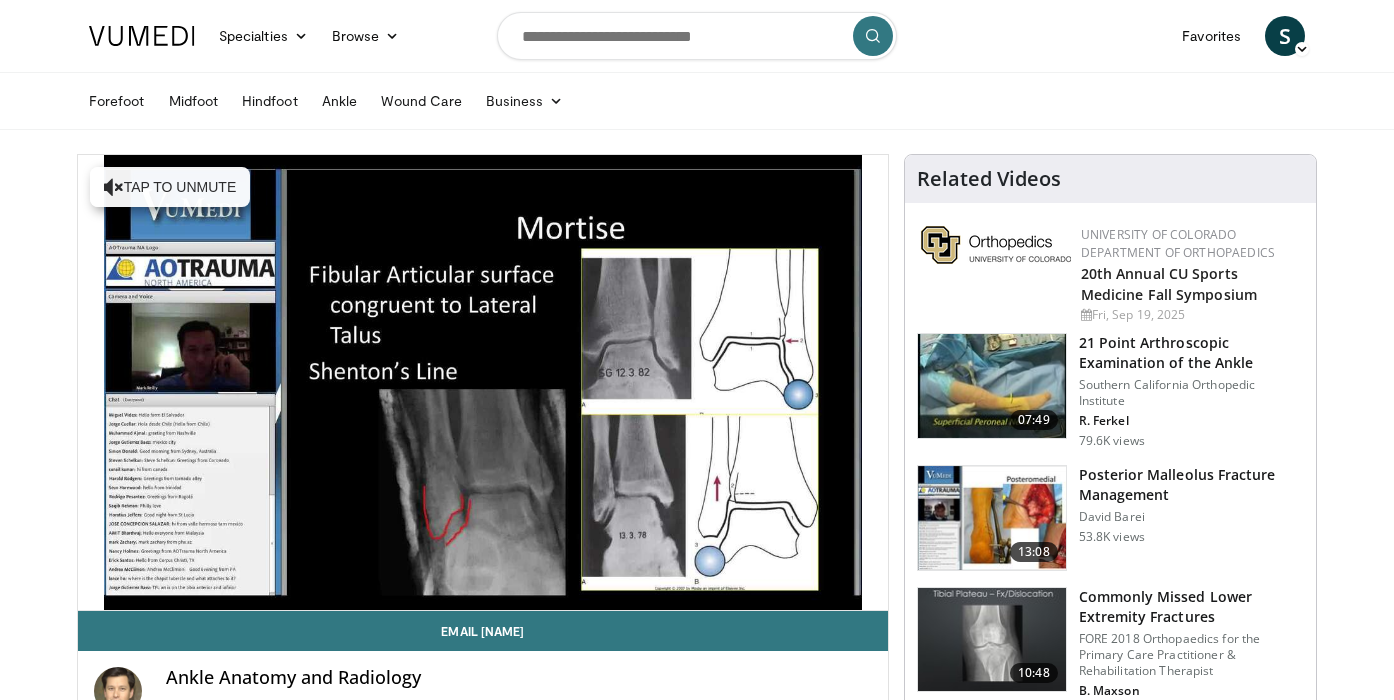 click on "21 Point Arthroscopic Examination of the Ankle" at bounding box center (1191, 353) 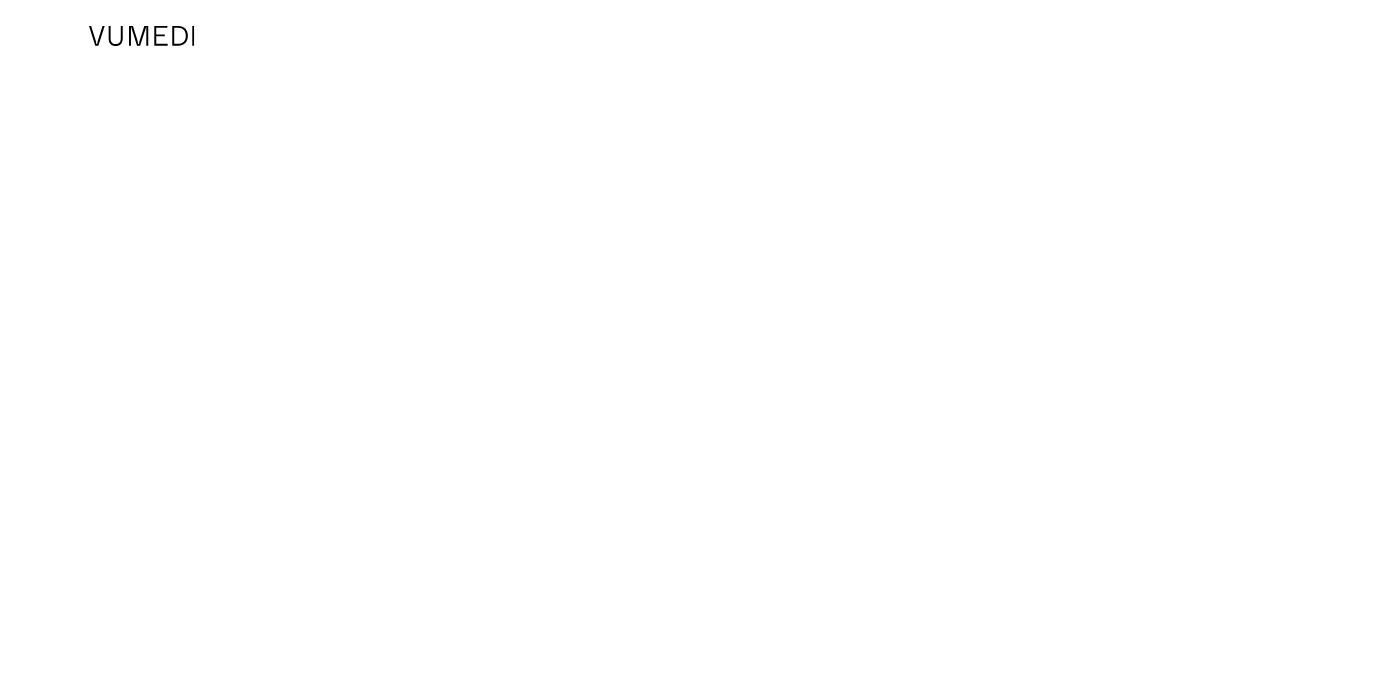 scroll, scrollTop: 0, scrollLeft: 0, axis: both 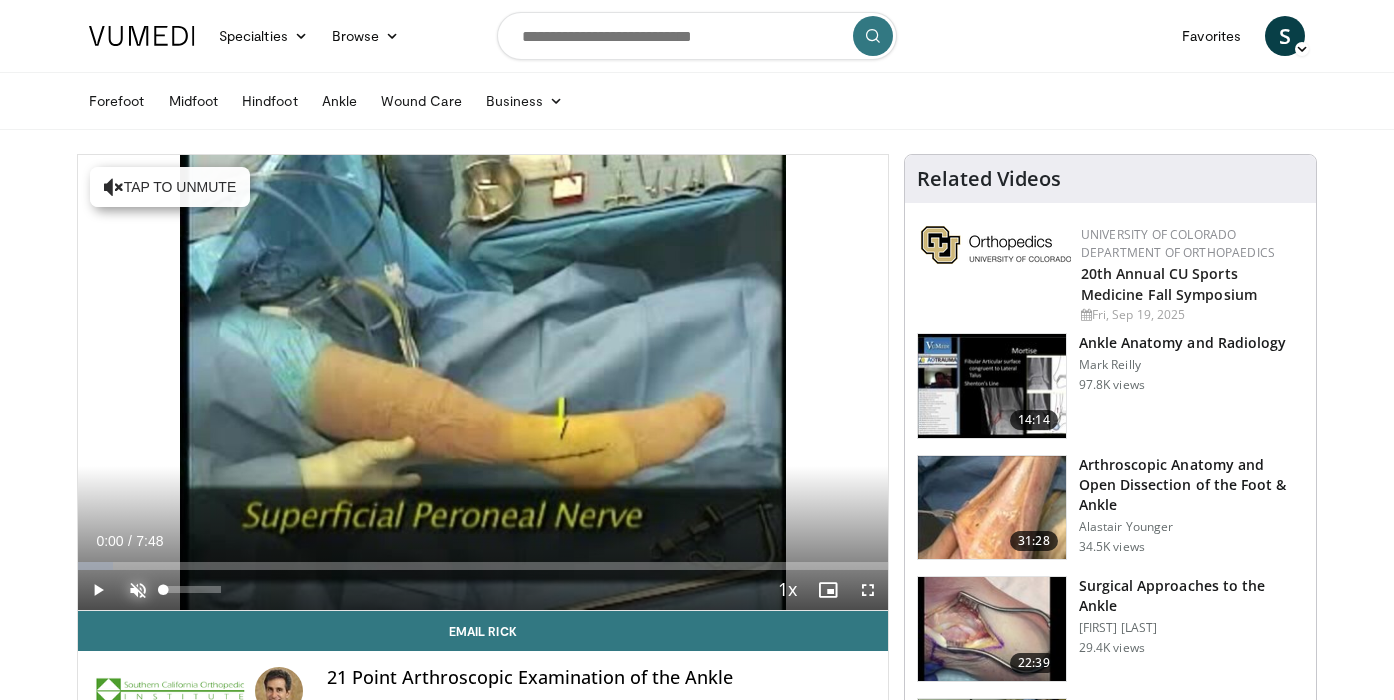 click at bounding box center [138, 590] 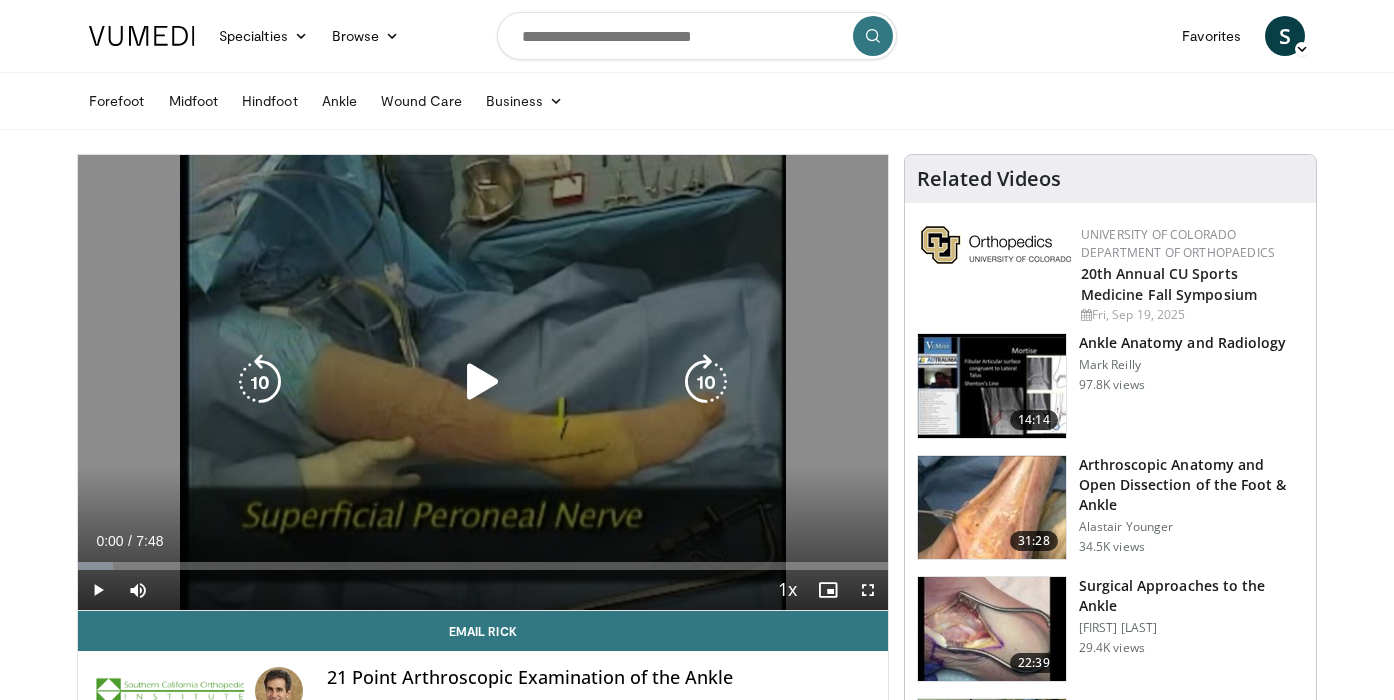 click at bounding box center [483, 382] 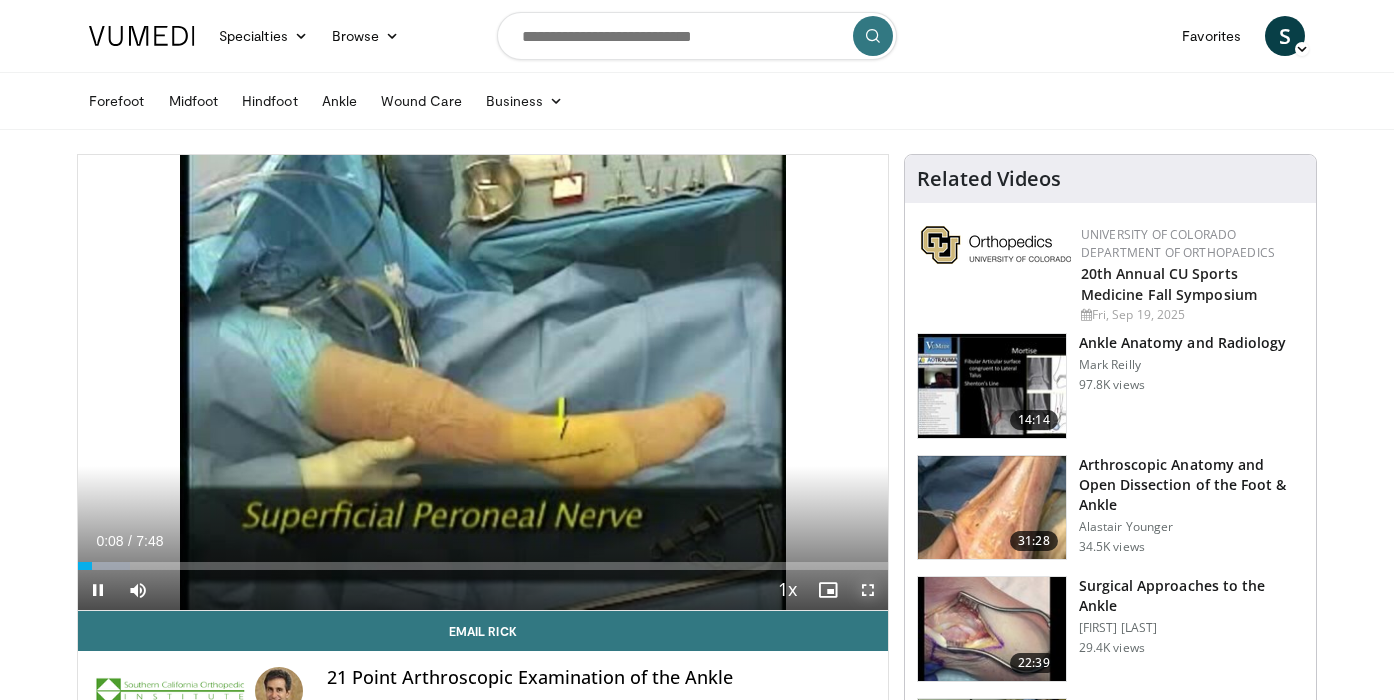 click at bounding box center [868, 590] 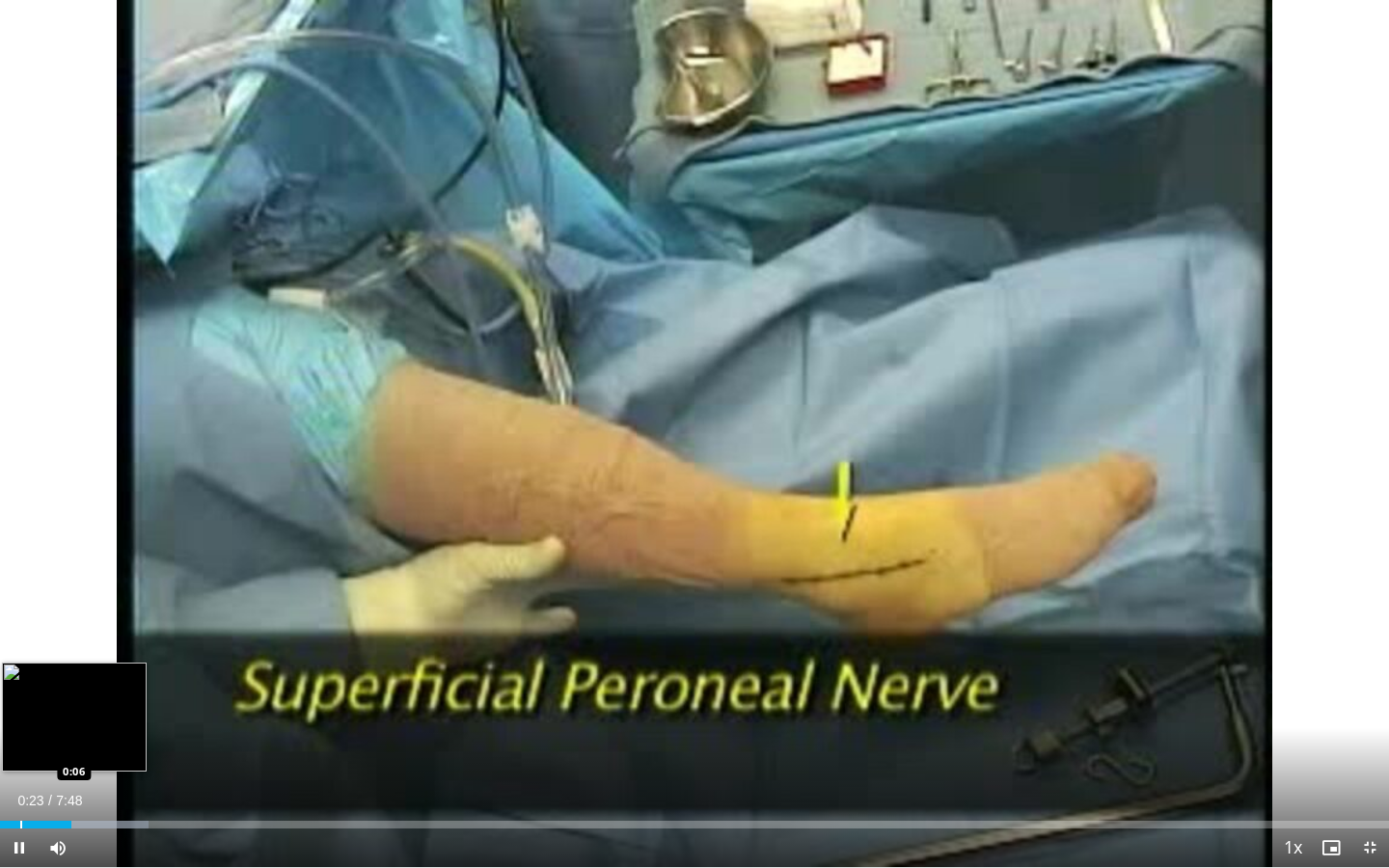 click at bounding box center (21, 825) 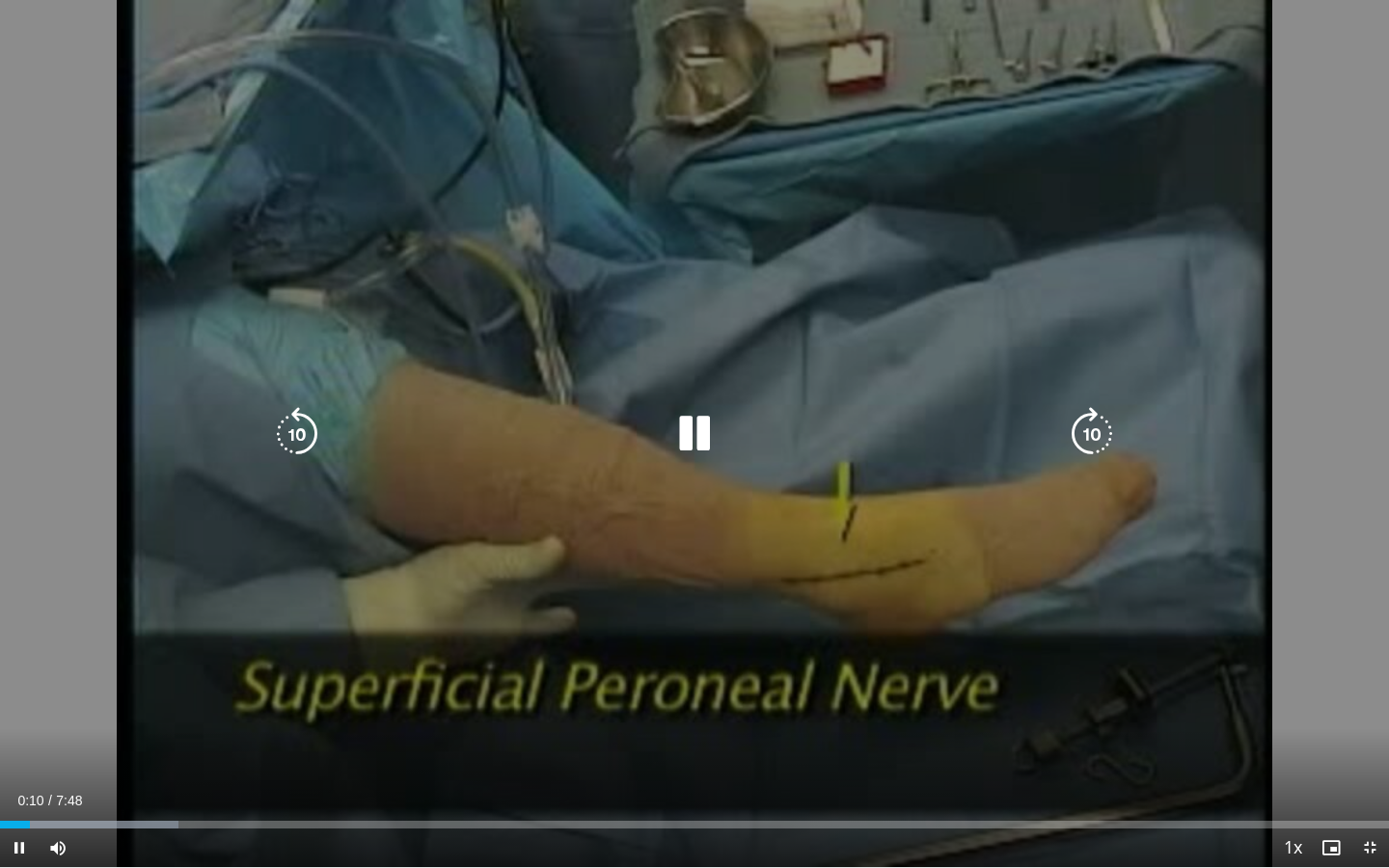 click on "10 seconds
Tap to unmute" at bounding box center [694, 433] 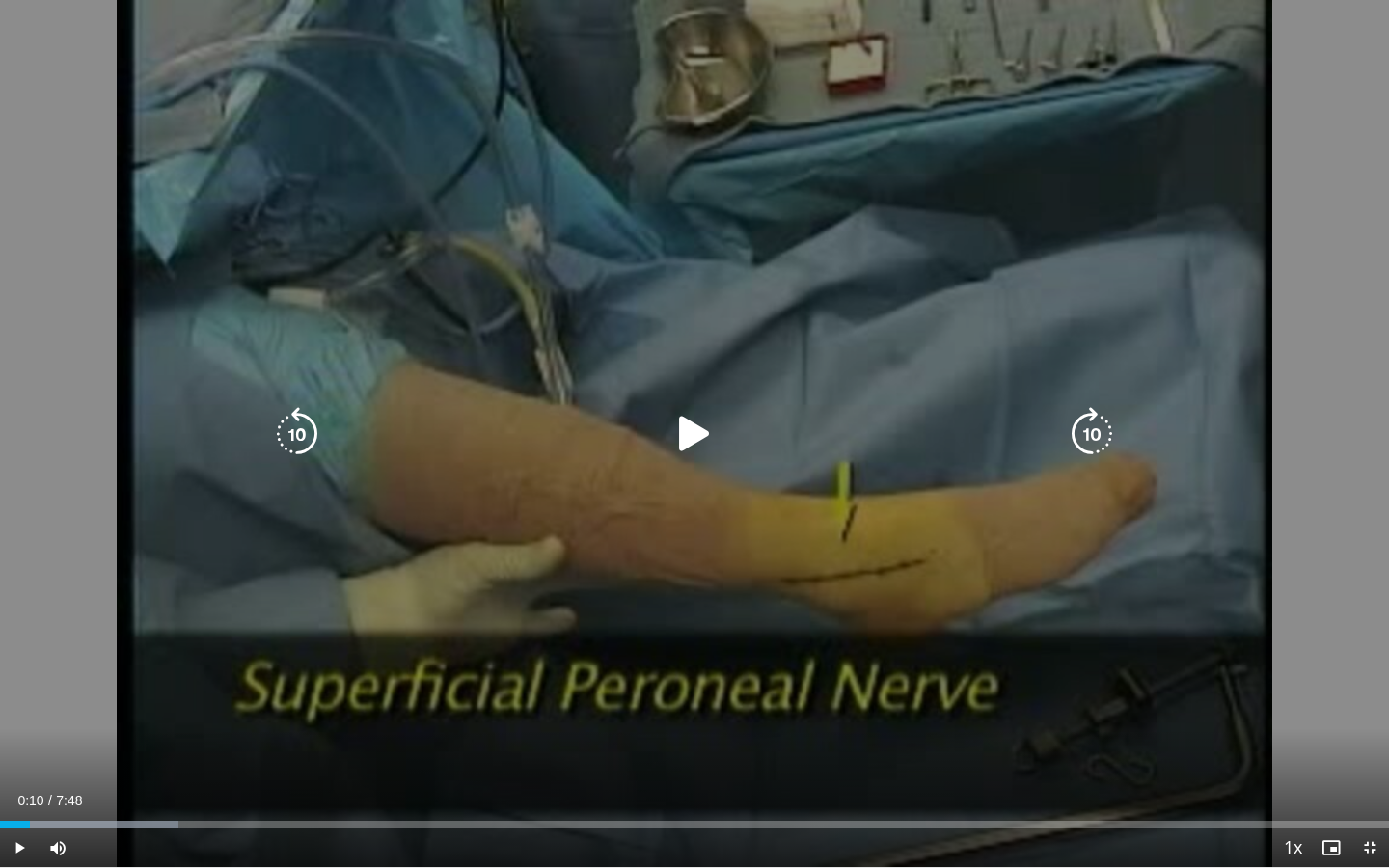click at bounding box center (694, 434) 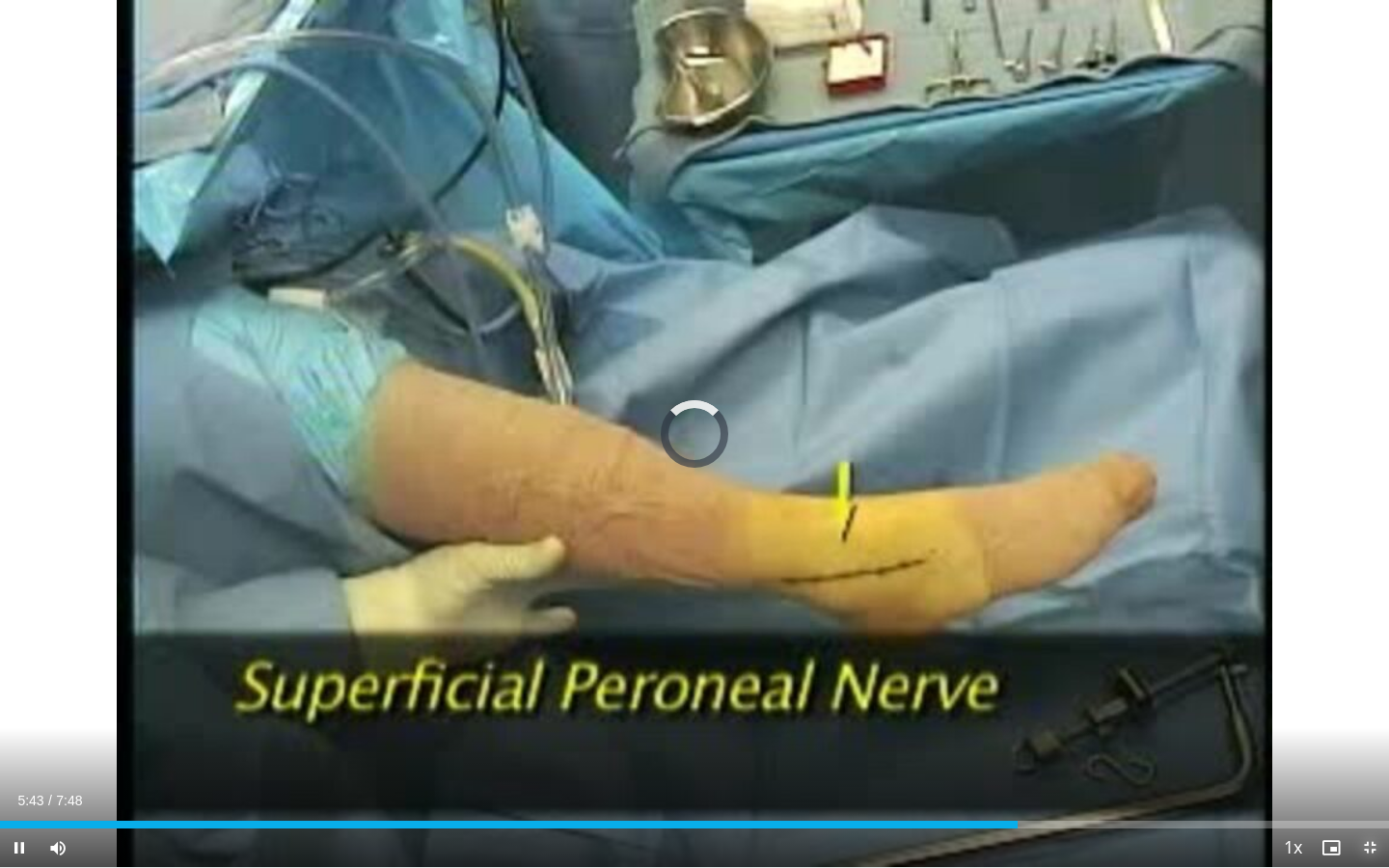 click at bounding box center (1370, 848) 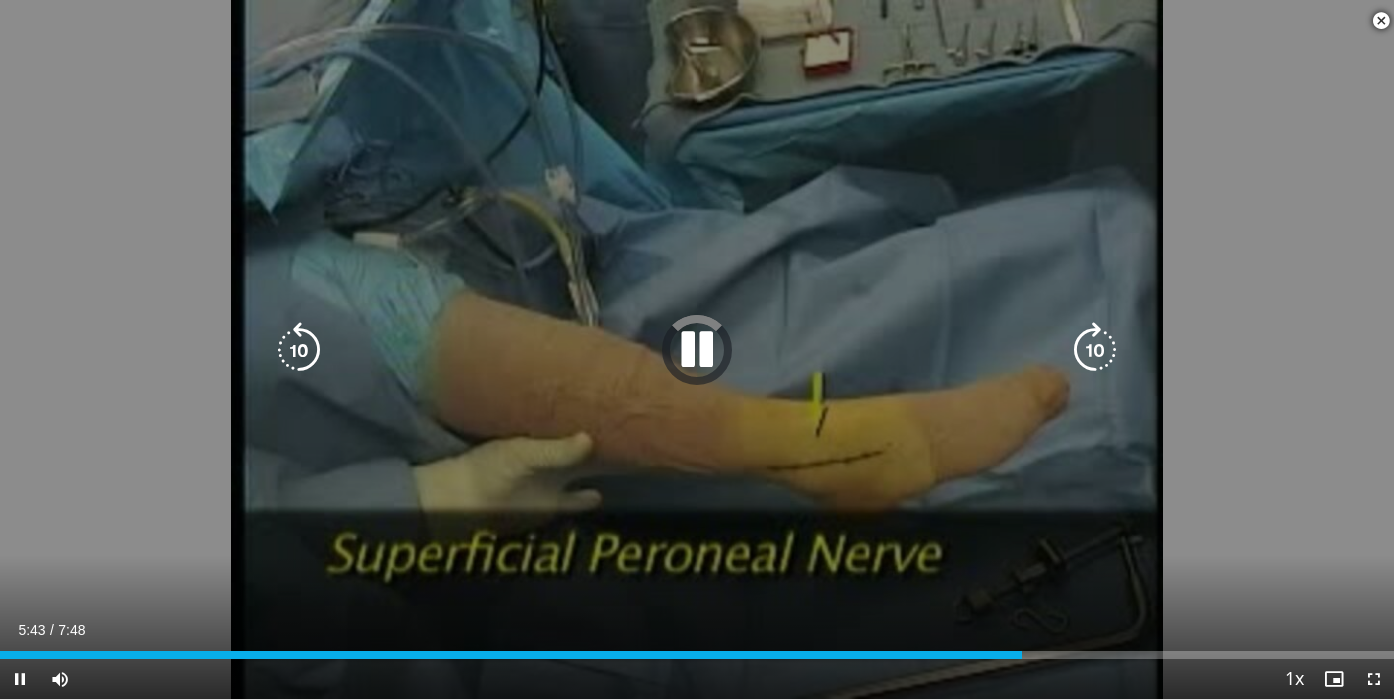 scroll, scrollTop: 356, scrollLeft: 0, axis: vertical 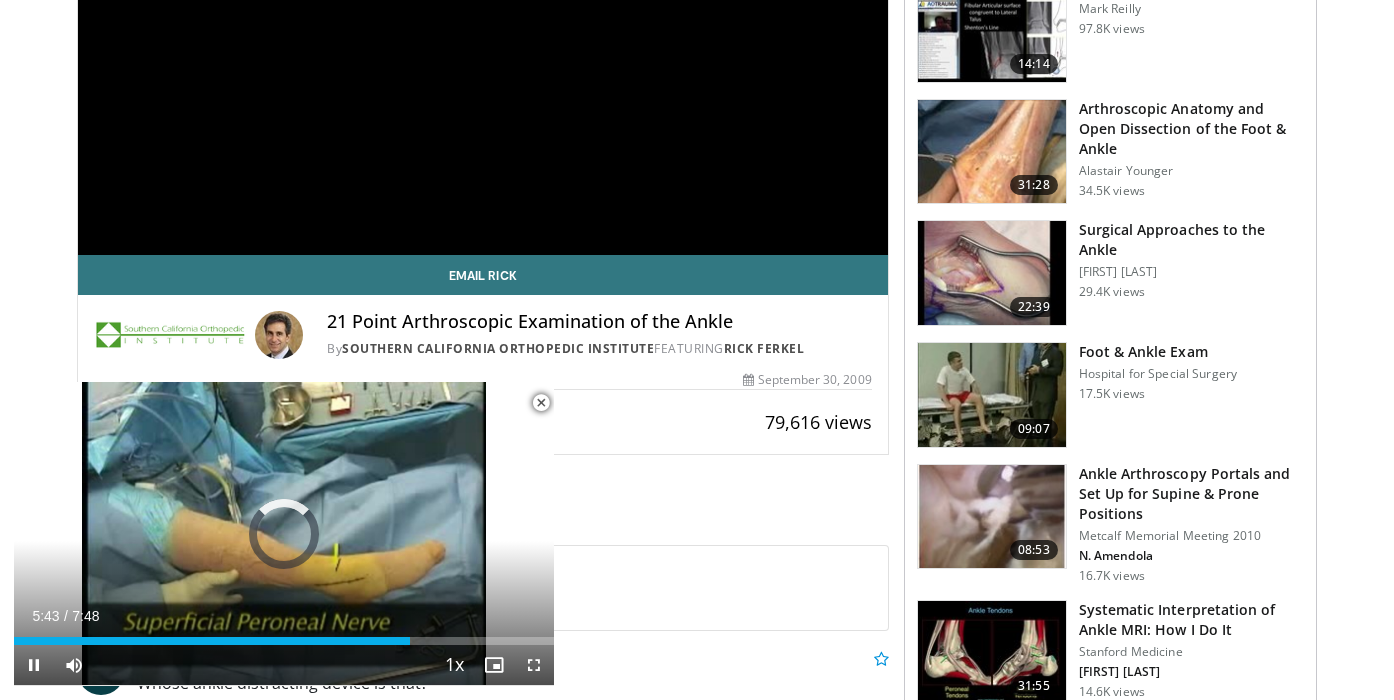 click at bounding box center [541, 403] 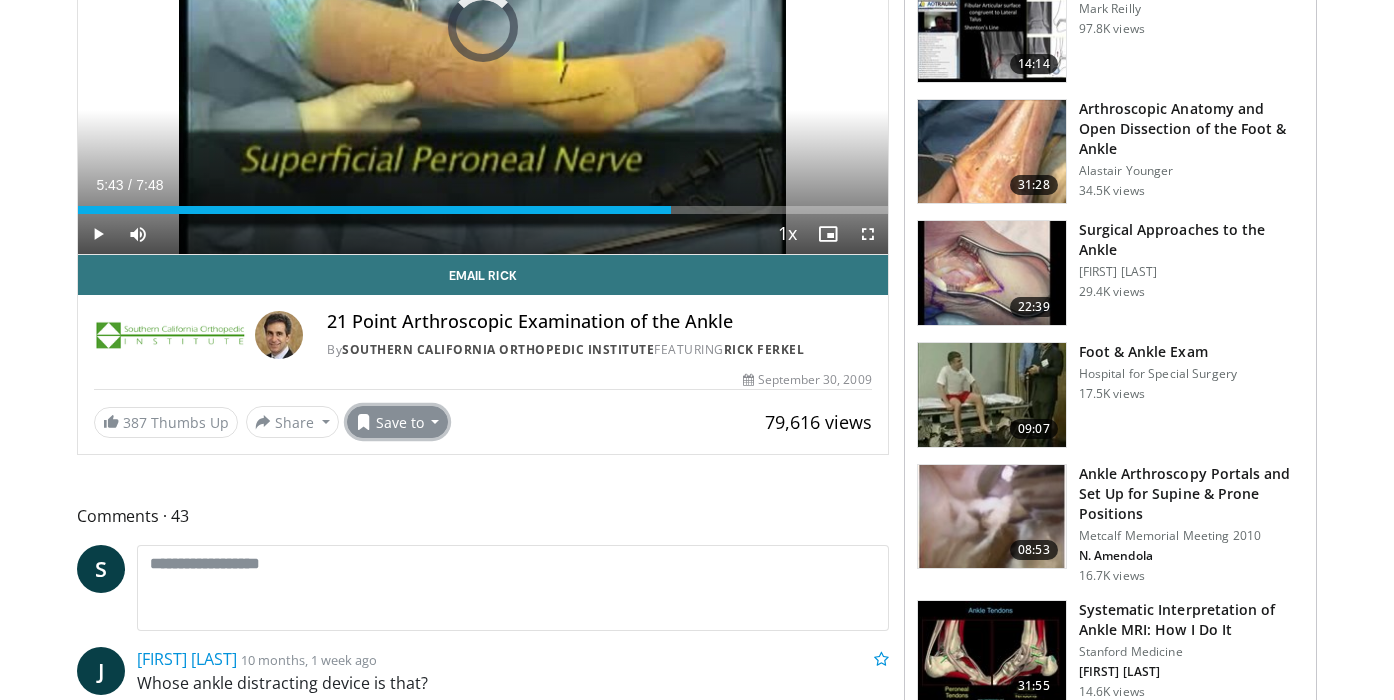 click on "Save to" at bounding box center [398, 422] 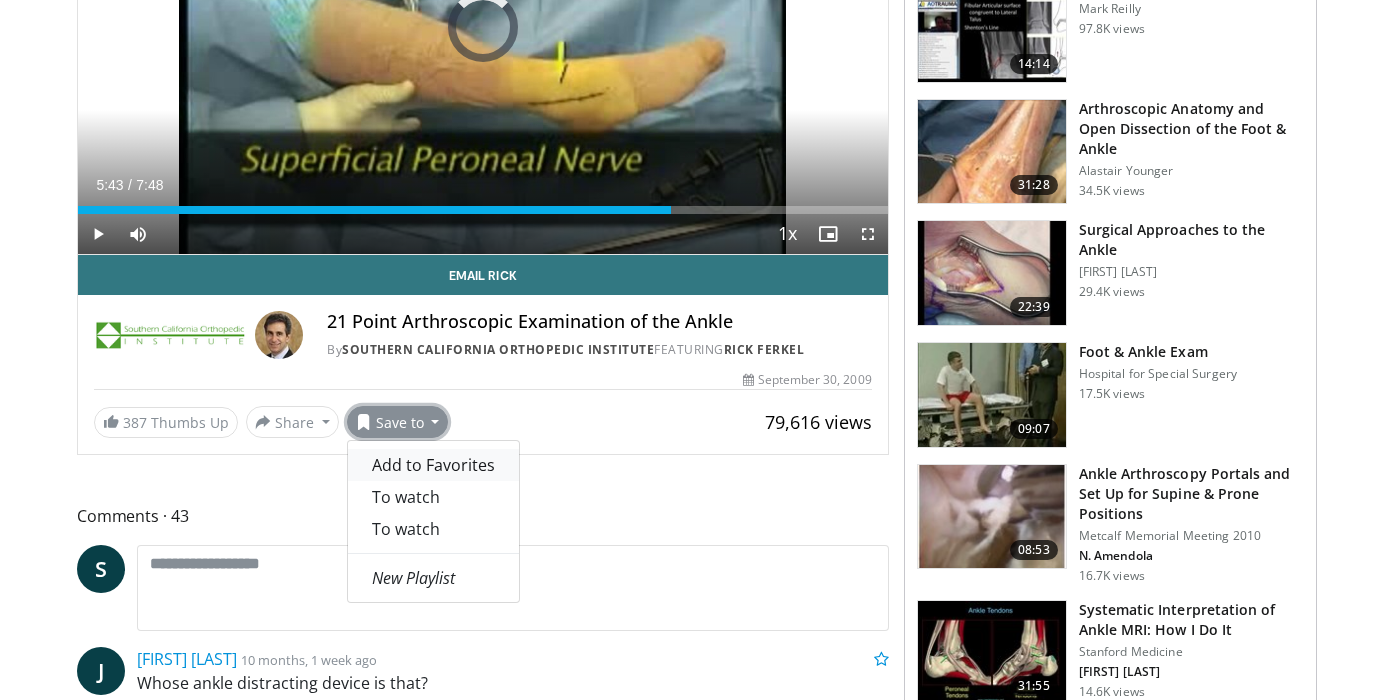 click on "Add to Favorites" at bounding box center (433, 465) 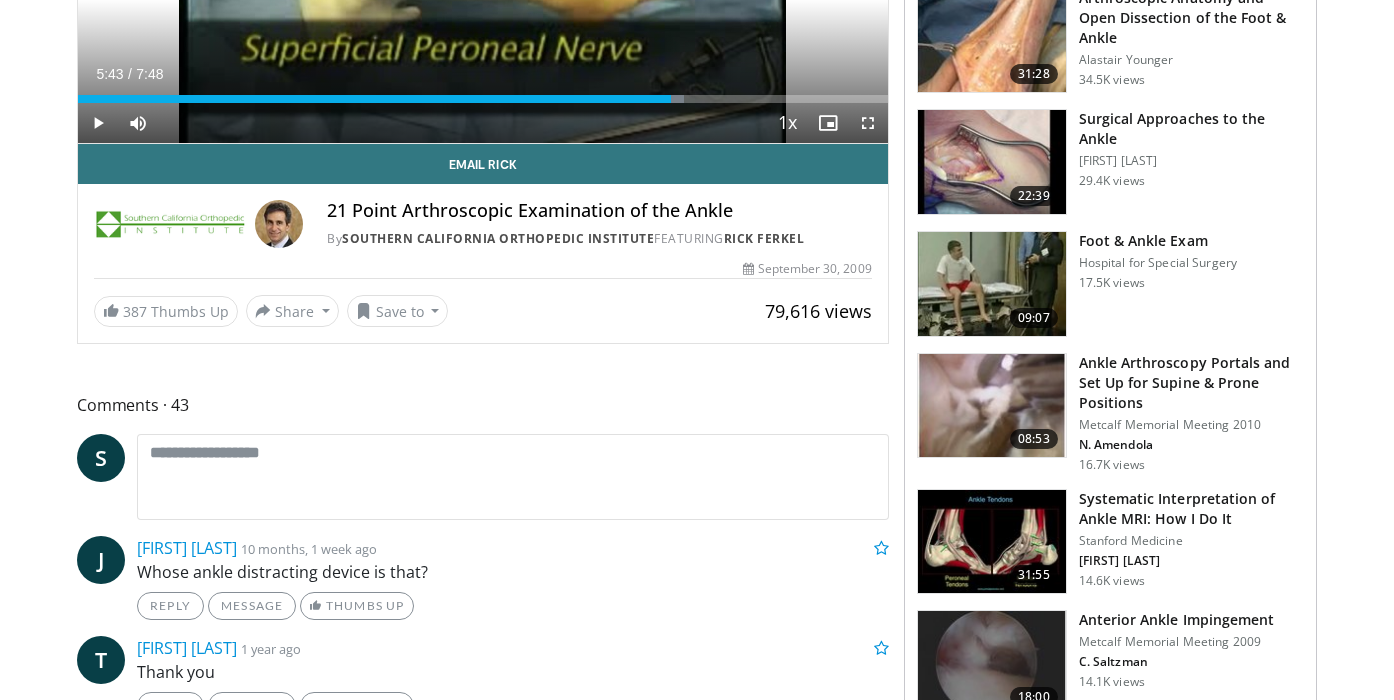 scroll, scrollTop: 470, scrollLeft: 0, axis: vertical 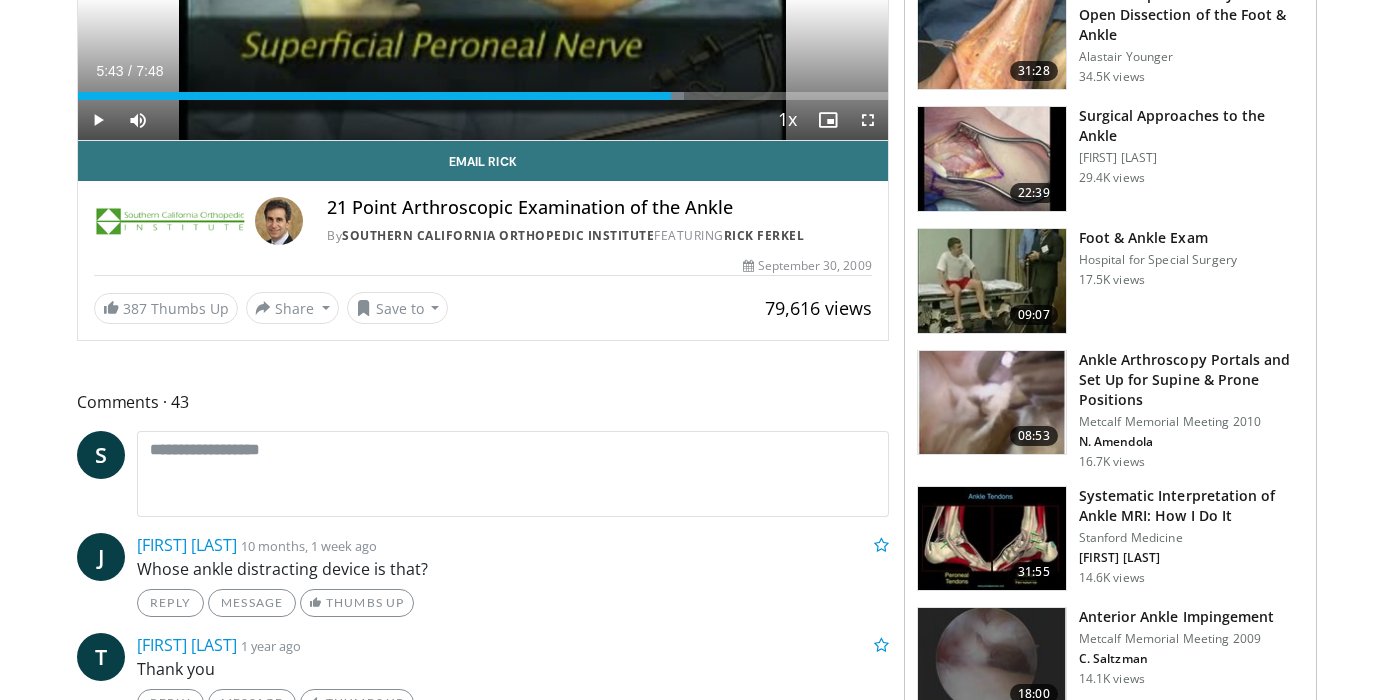 click at bounding box center [992, 403] 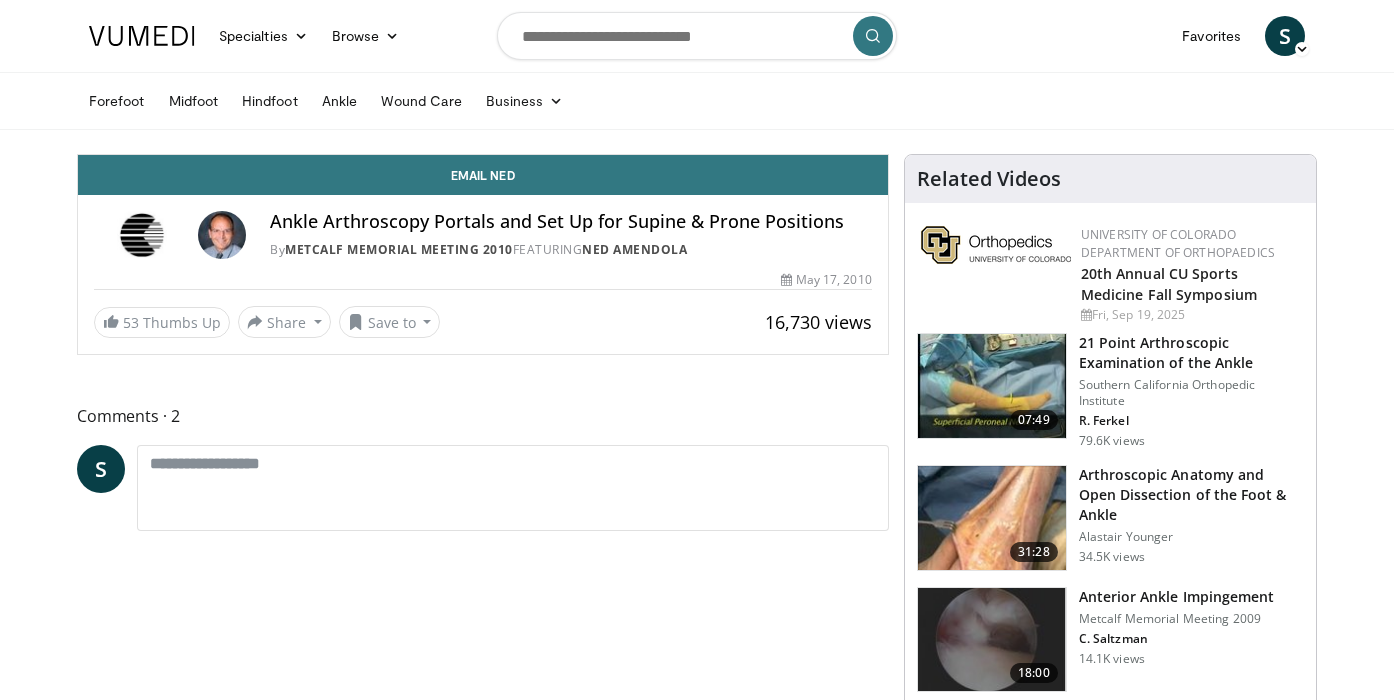 scroll, scrollTop: 0, scrollLeft: 0, axis: both 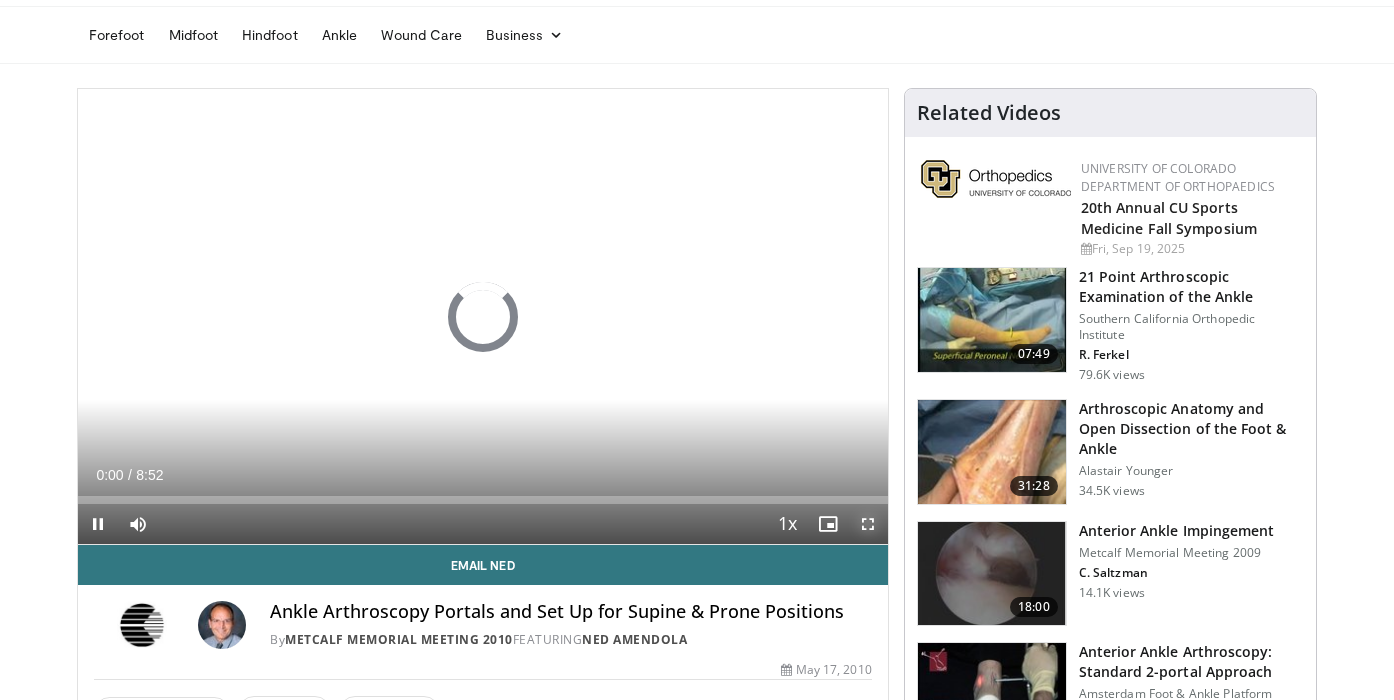 click at bounding box center (868, 524) 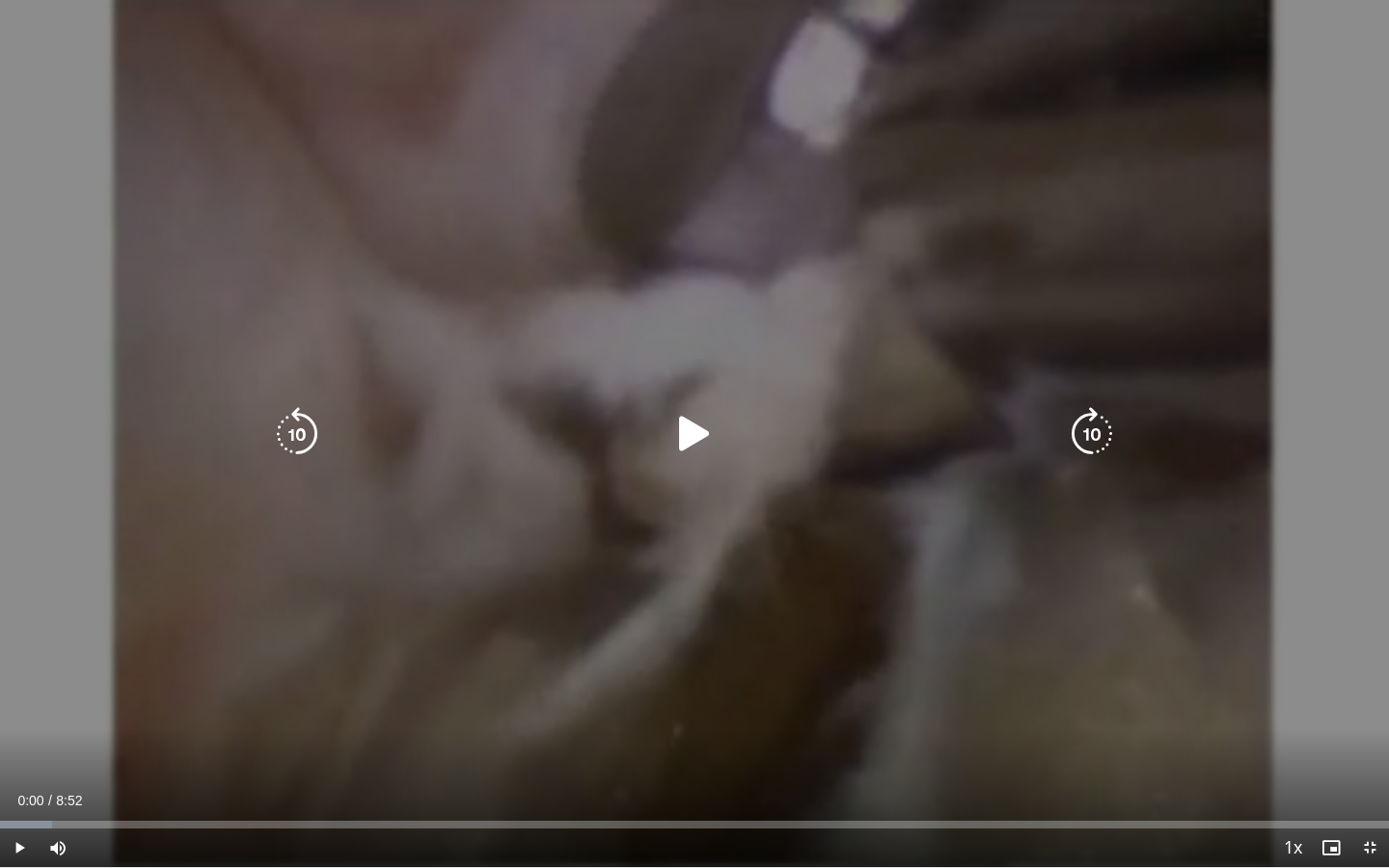 click at bounding box center [694, 434] 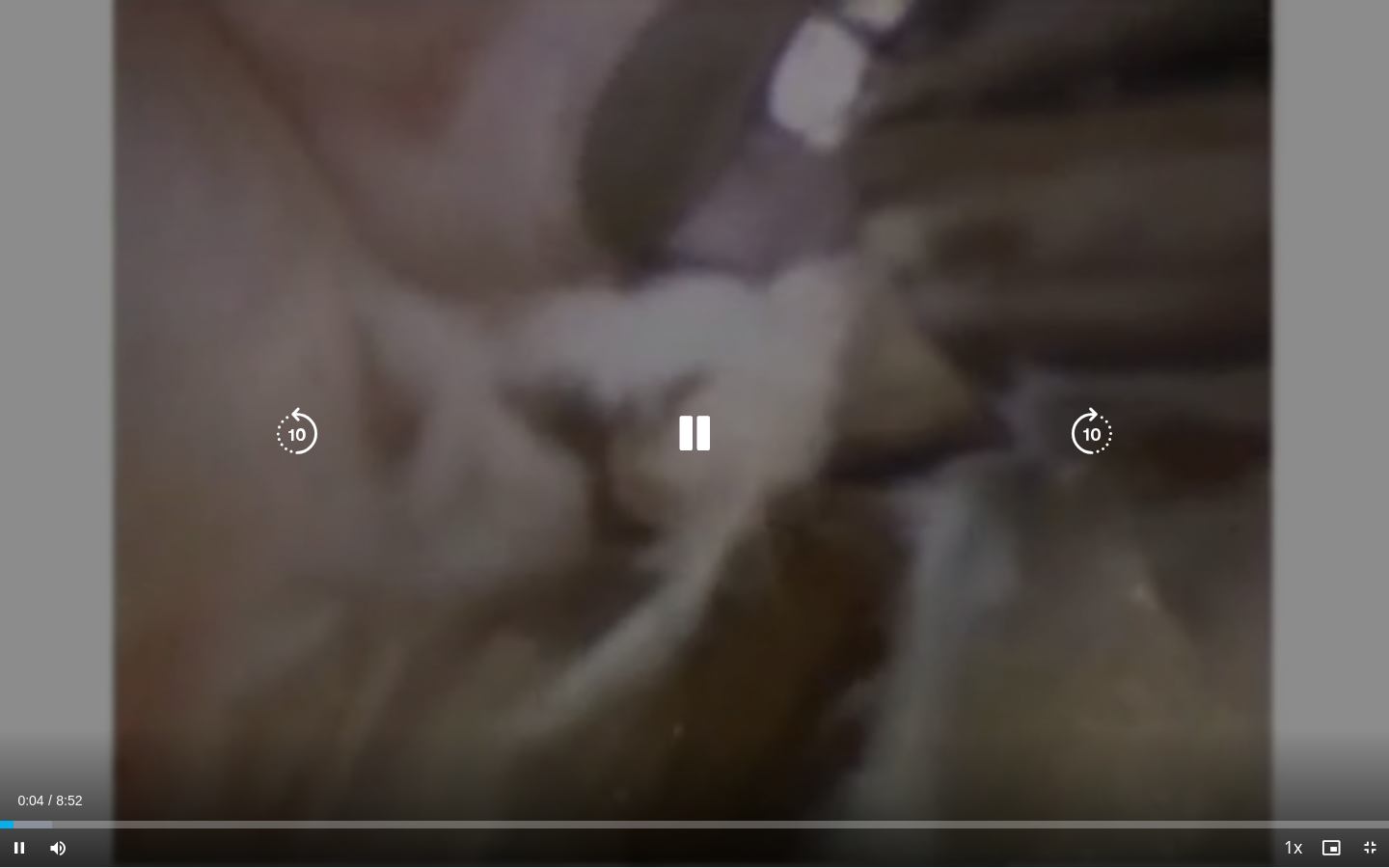 click at bounding box center (1092, 434) 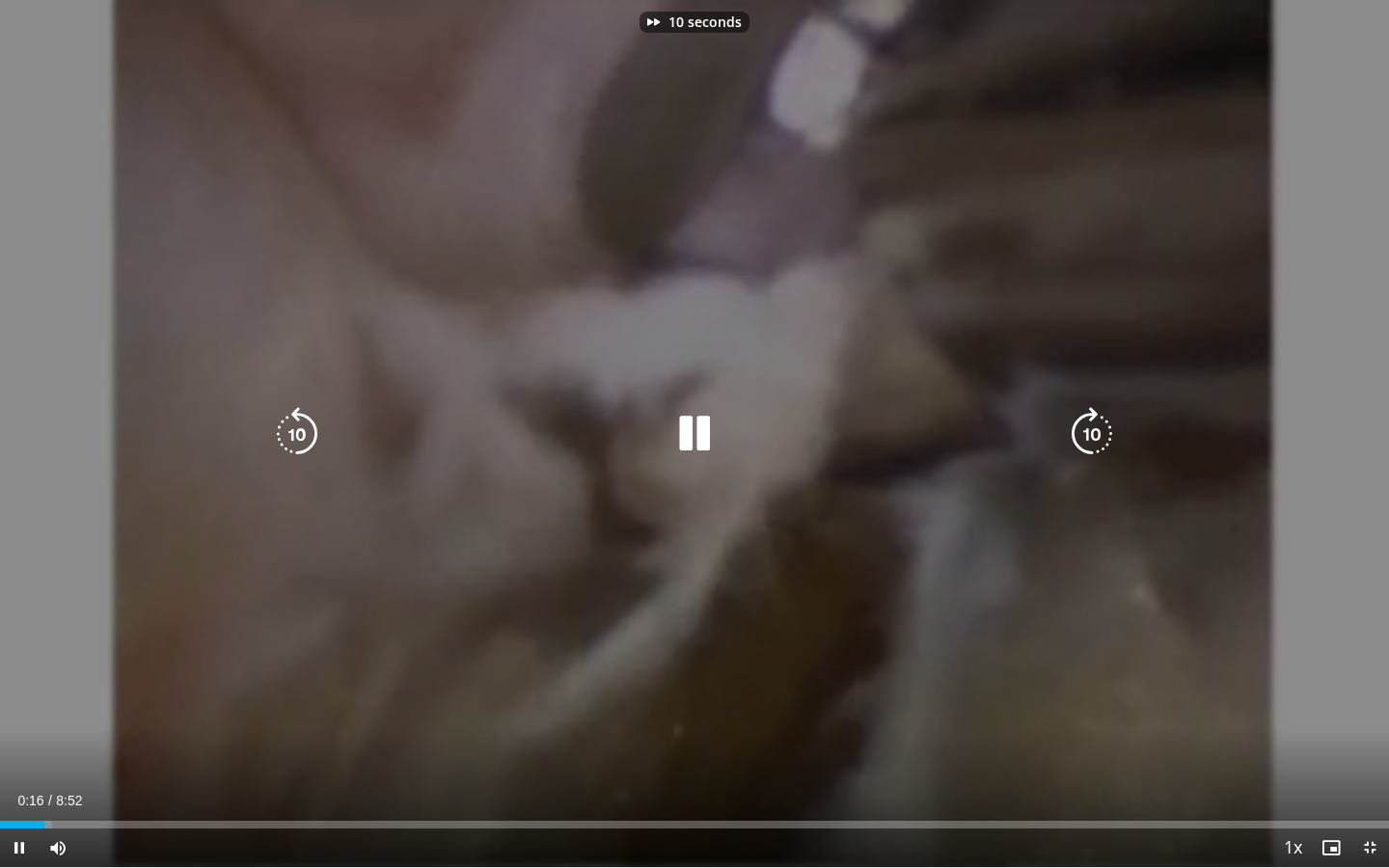 click at bounding box center [1092, 434] 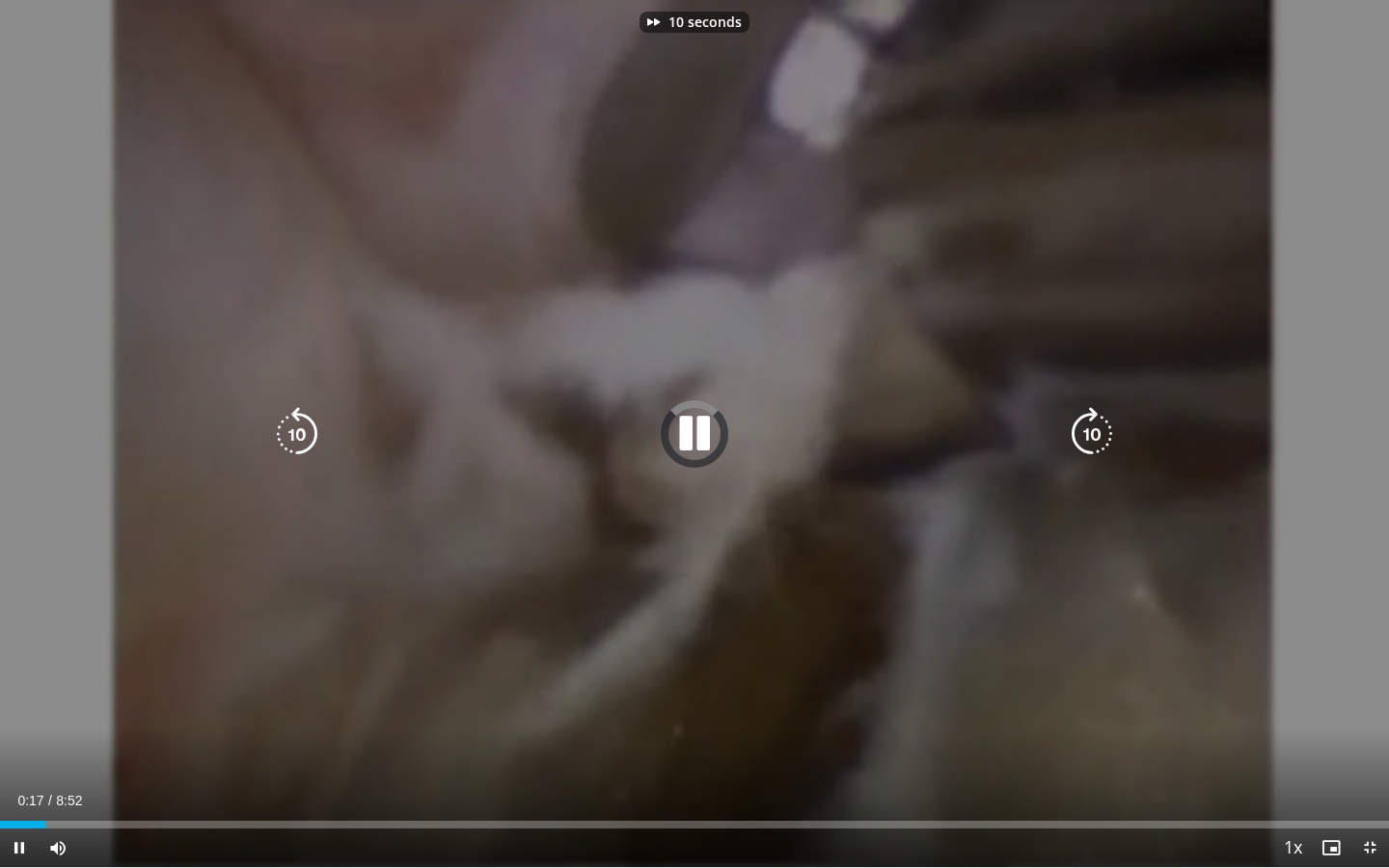 click at bounding box center (1092, 434) 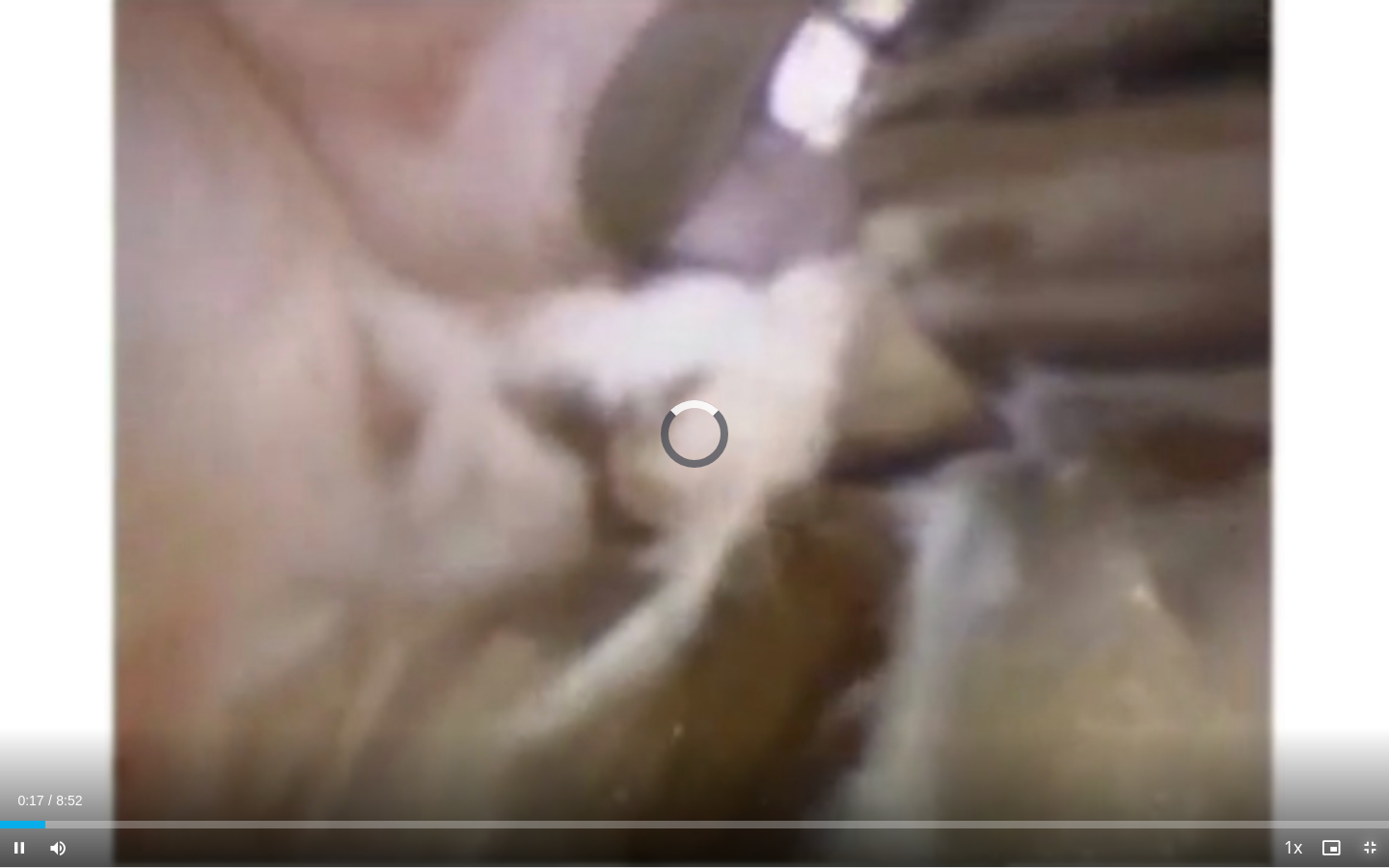 click at bounding box center (1370, 848) 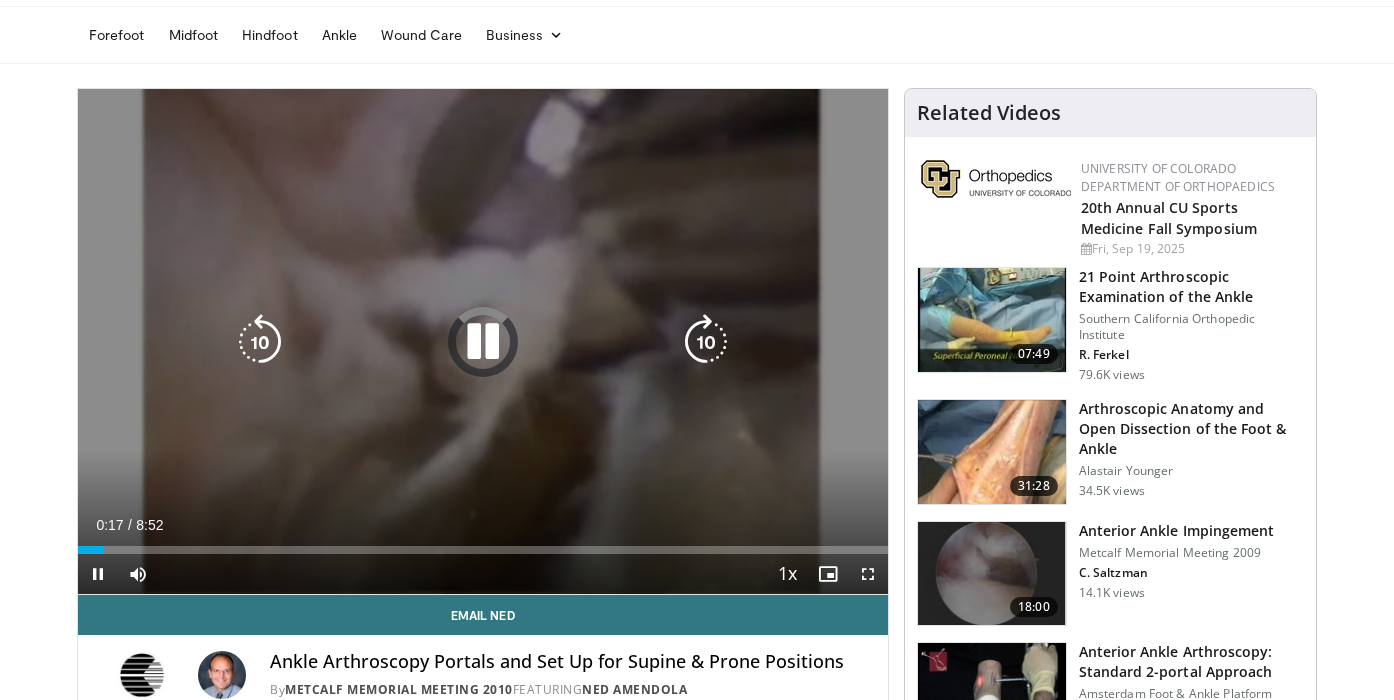 click at bounding box center (483, 342) 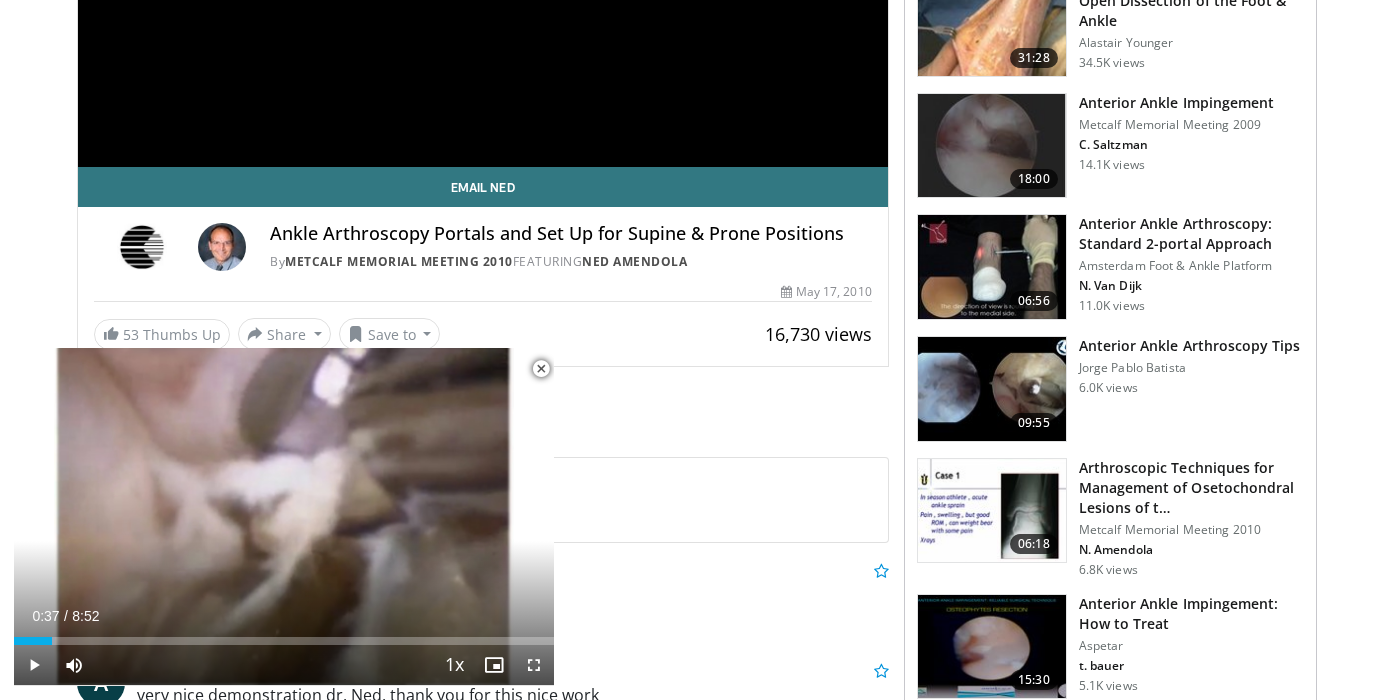 scroll, scrollTop: 499, scrollLeft: 0, axis: vertical 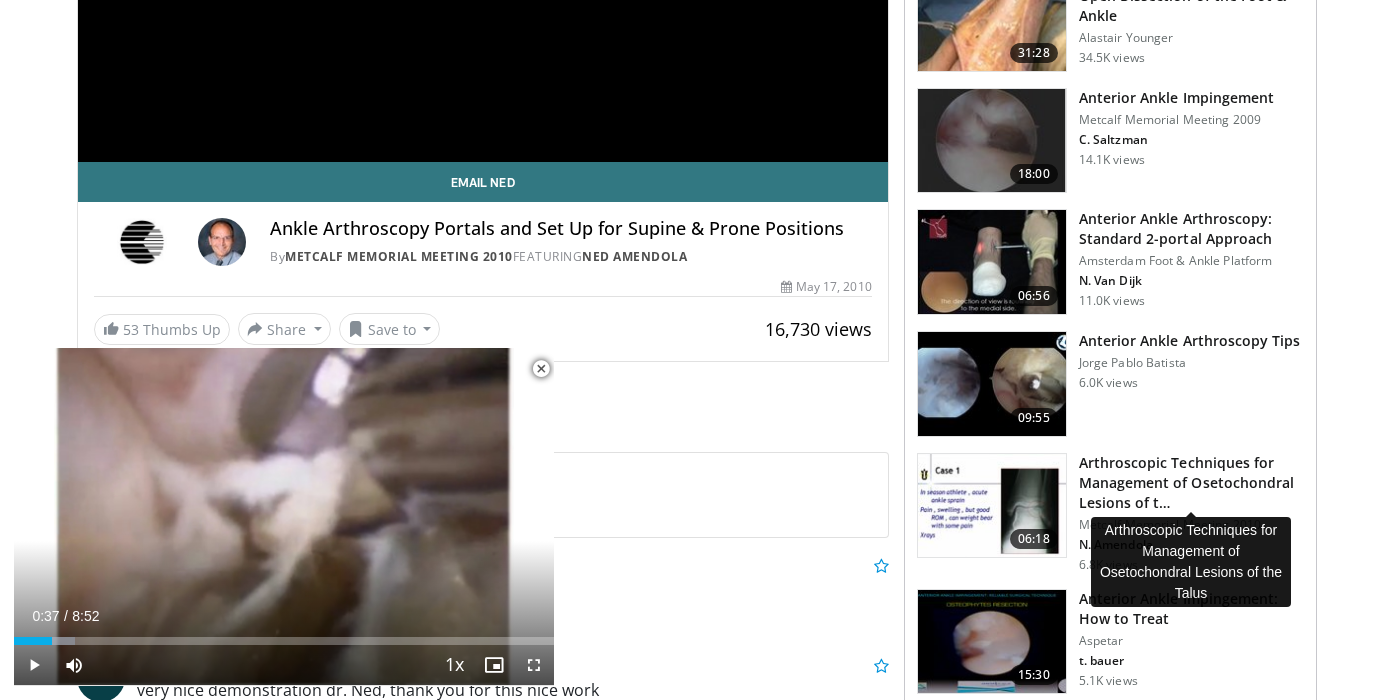 type 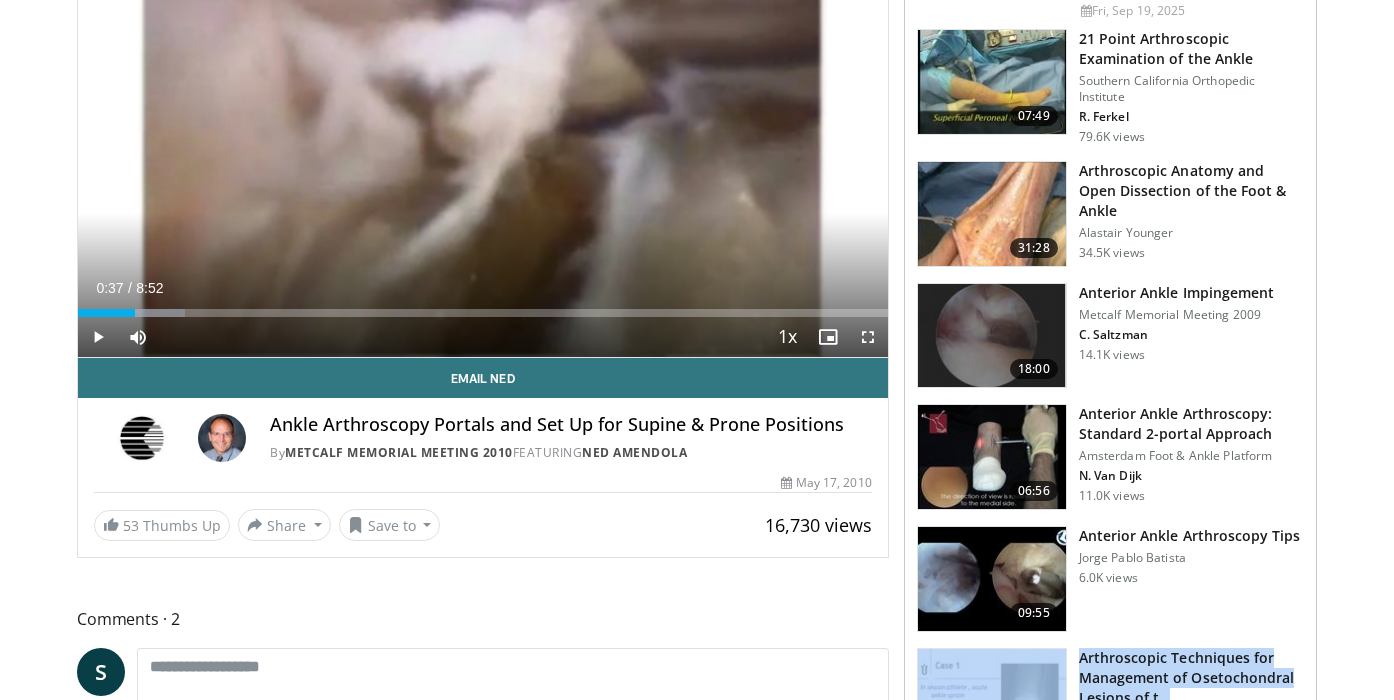 scroll, scrollTop: 0, scrollLeft: 0, axis: both 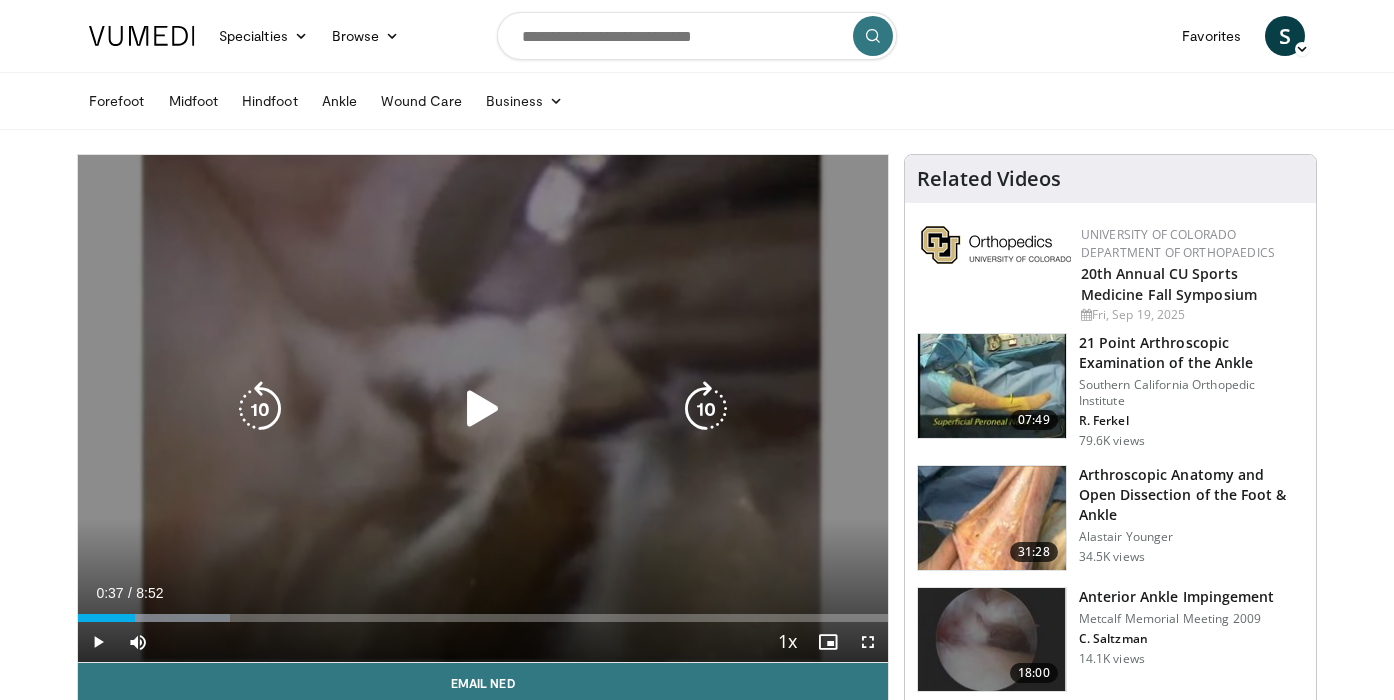 click at bounding box center (483, 409) 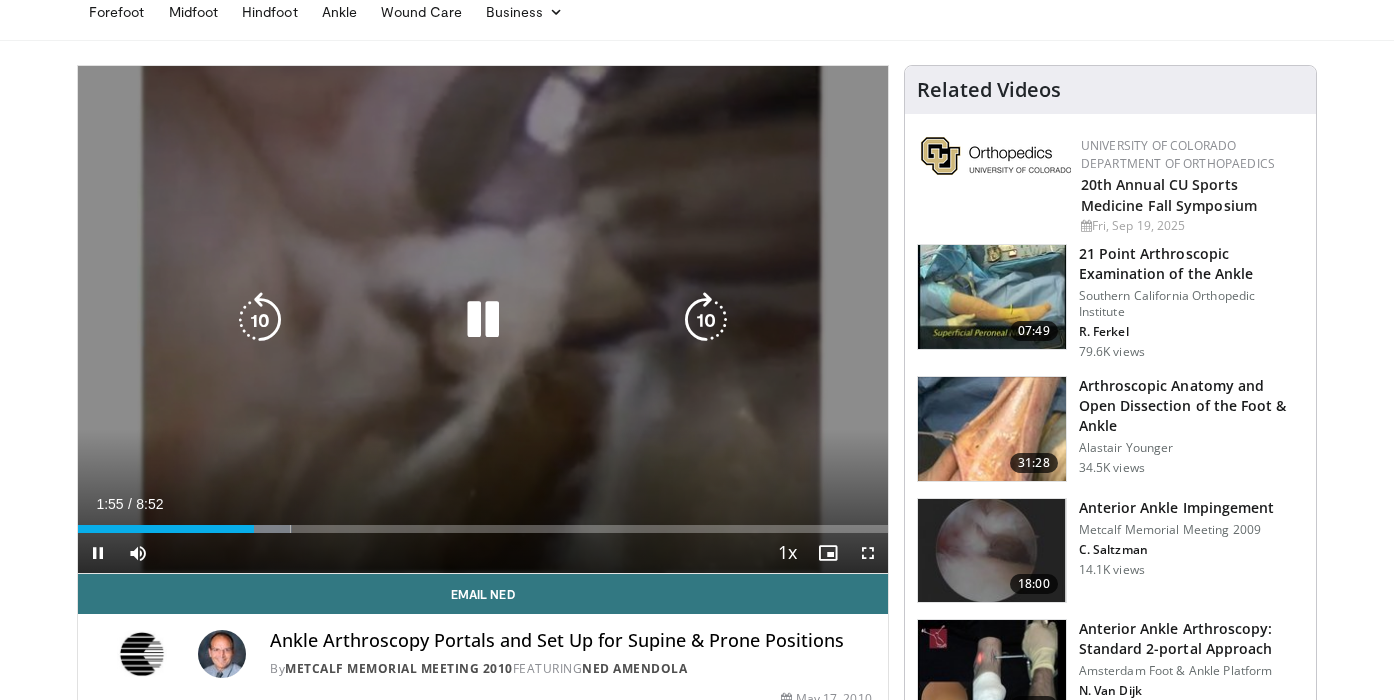 scroll, scrollTop: 92, scrollLeft: 0, axis: vertical 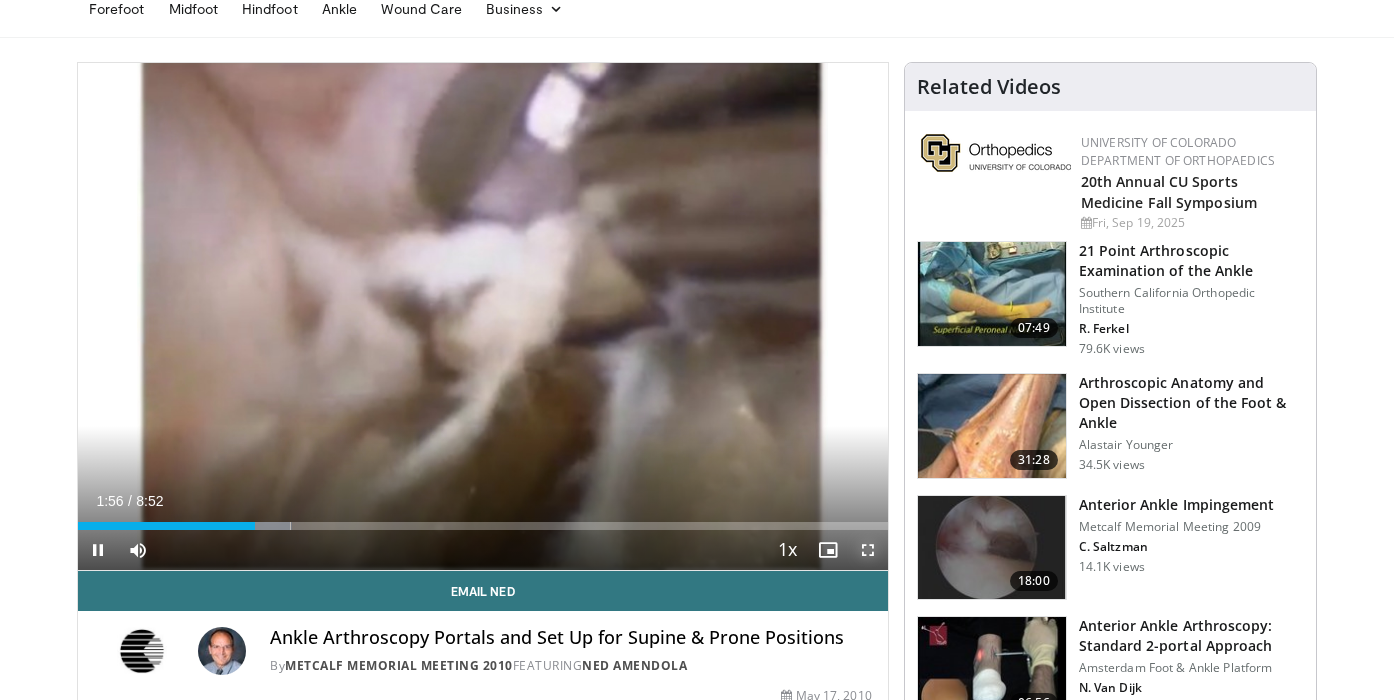 click at bounding box center [868, 550] 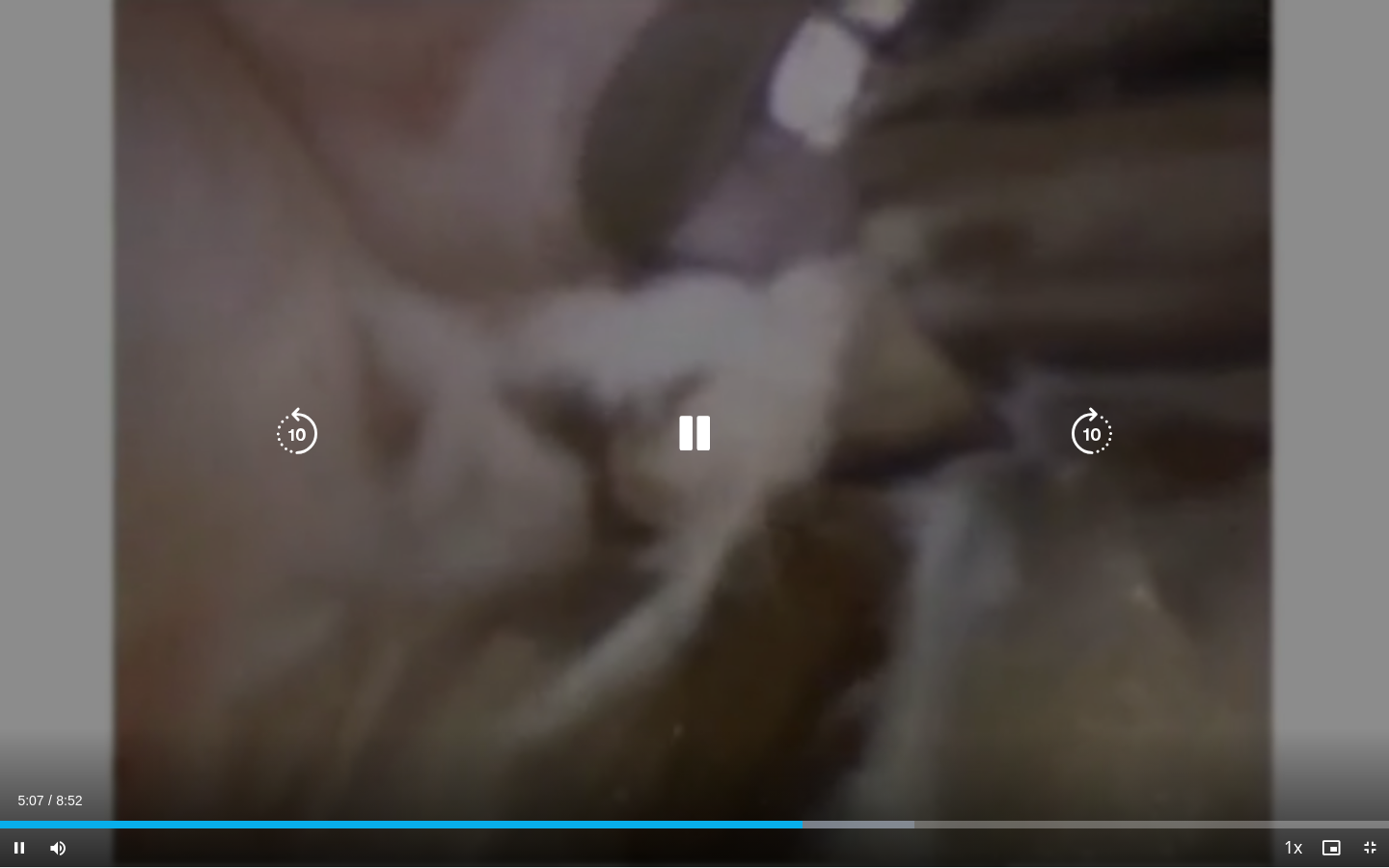 click at bounding box center [1092, 434] 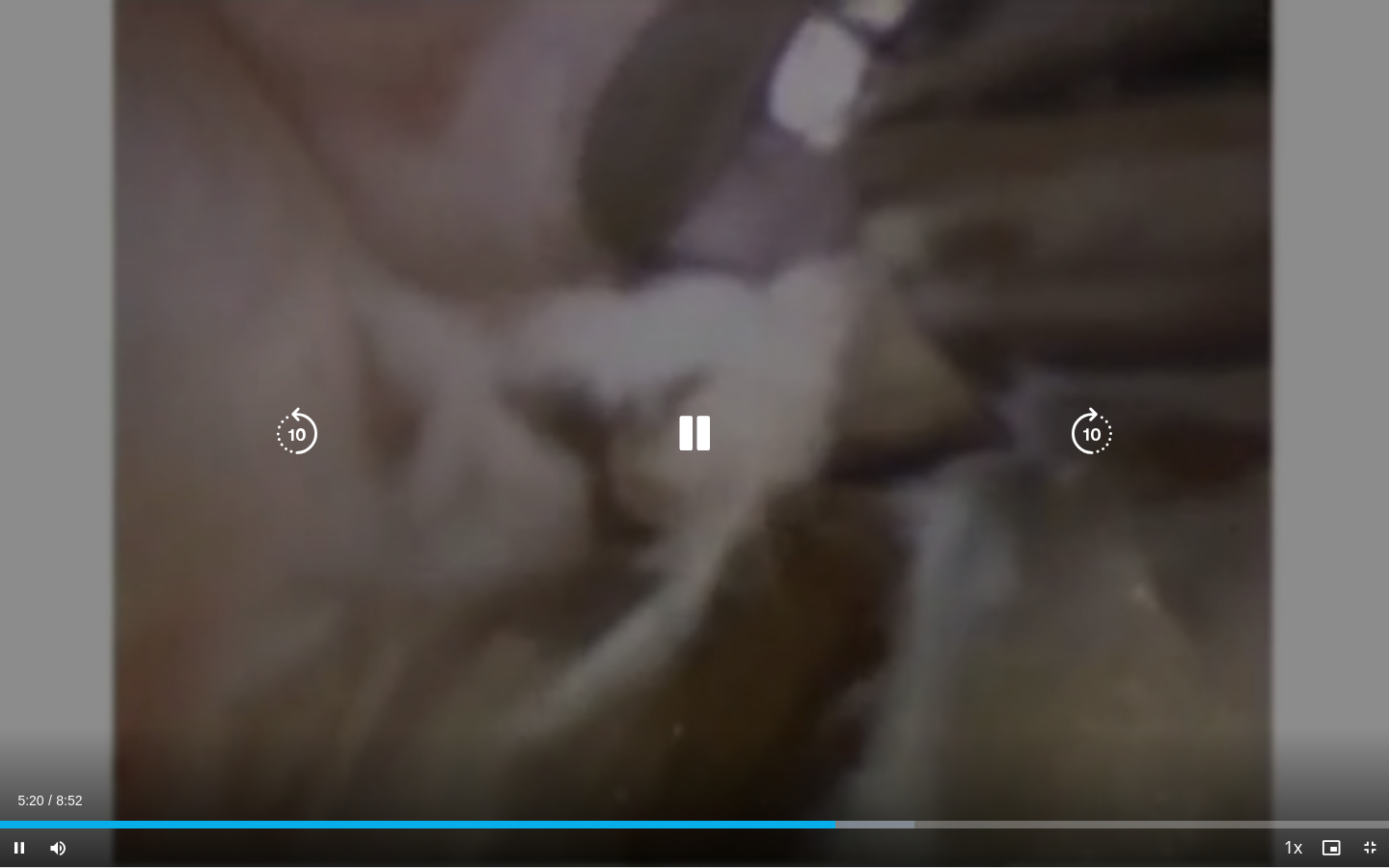 click at bounding box center (1092, 434) 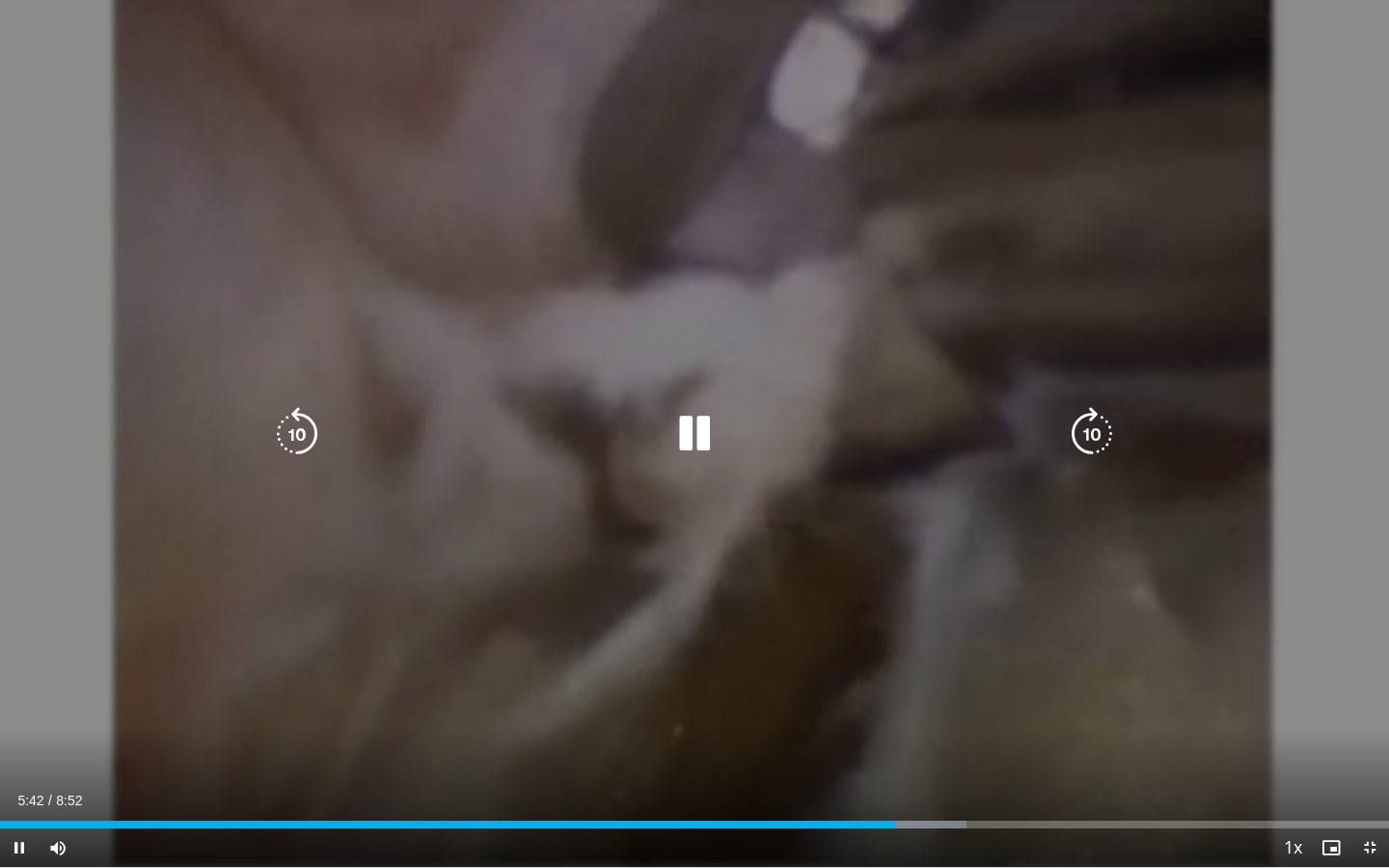 click at bounding box center (1092, 434) 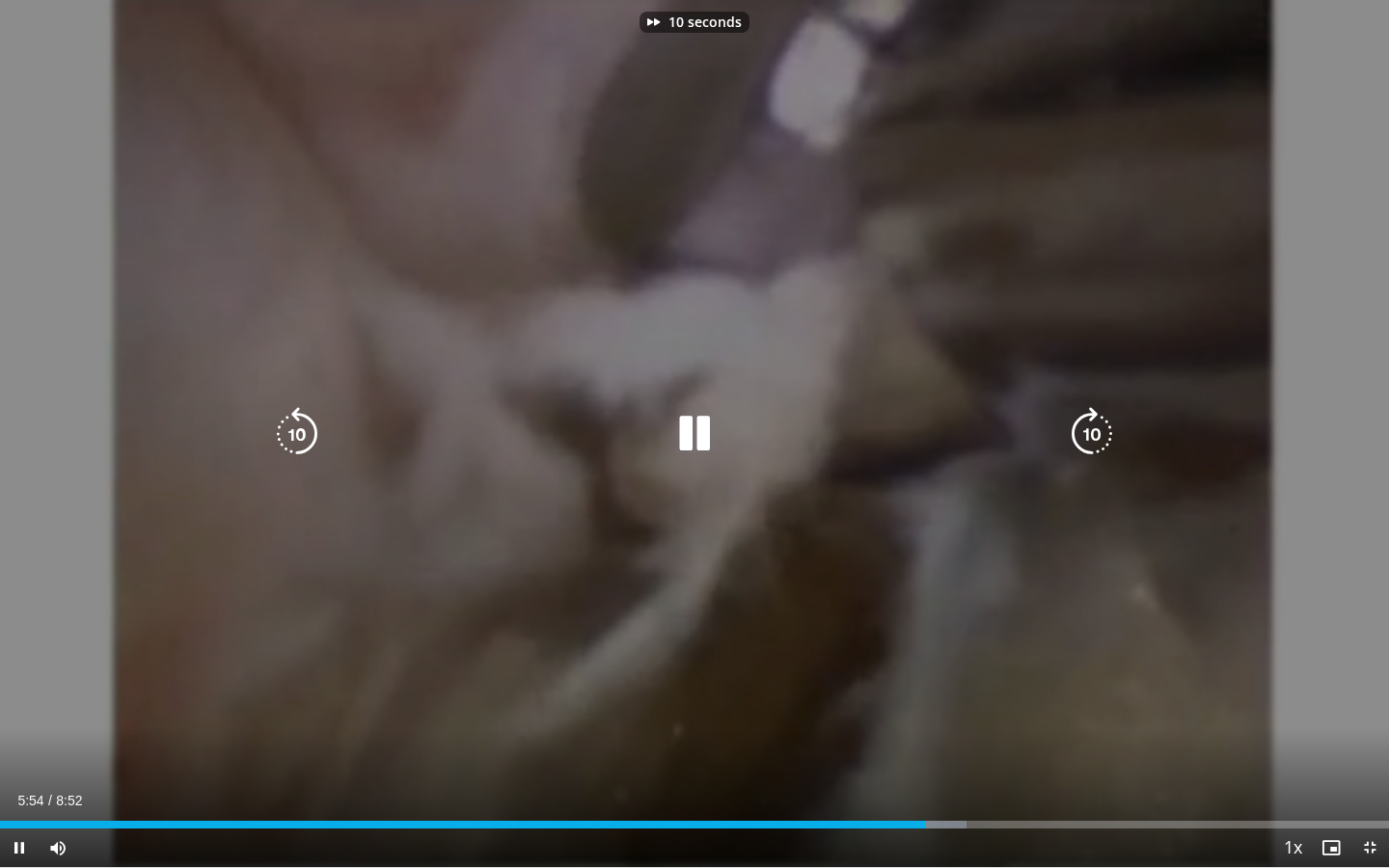 click at bounding box center [1092, 434] 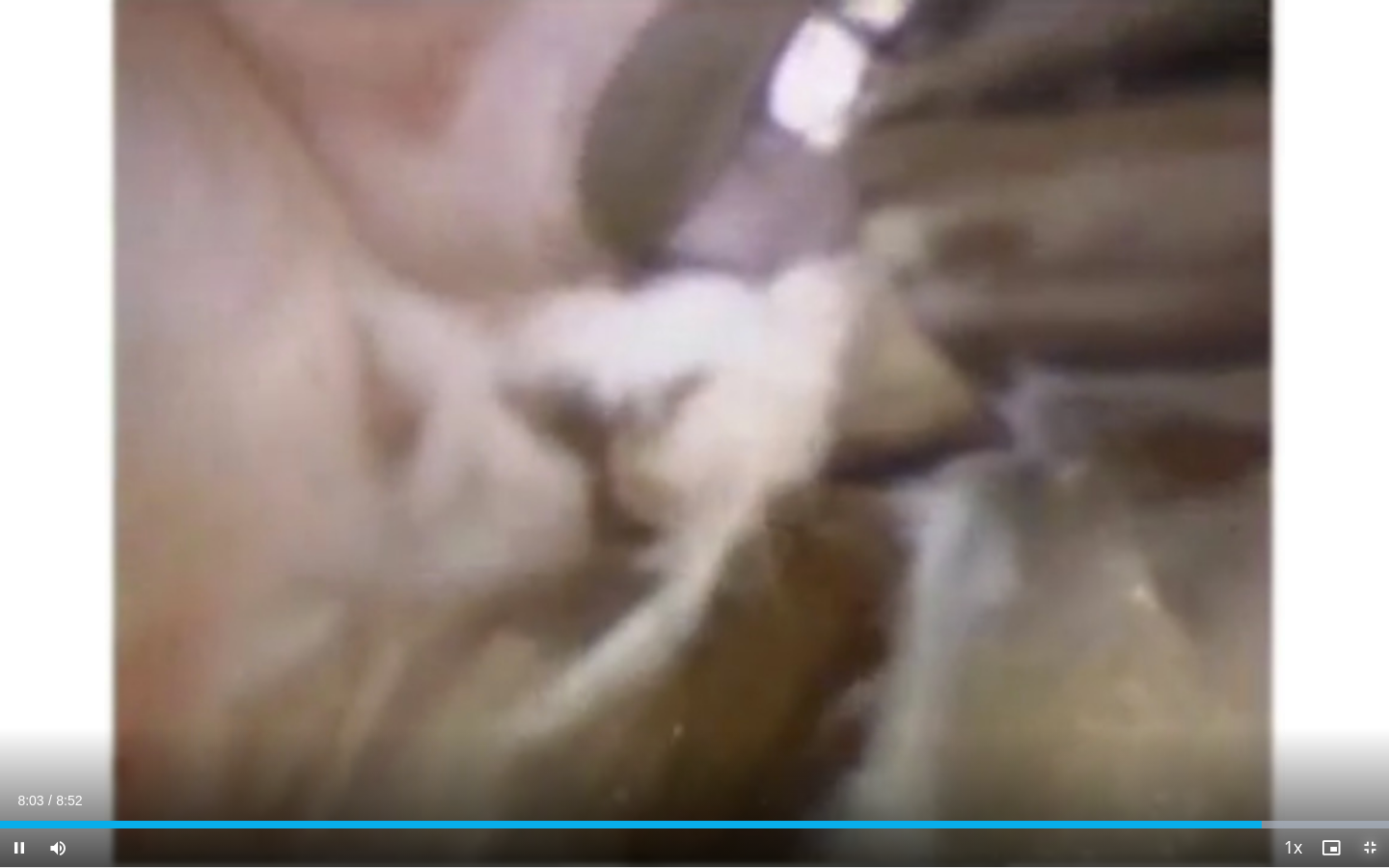 click at bounding box center (1370, 848) 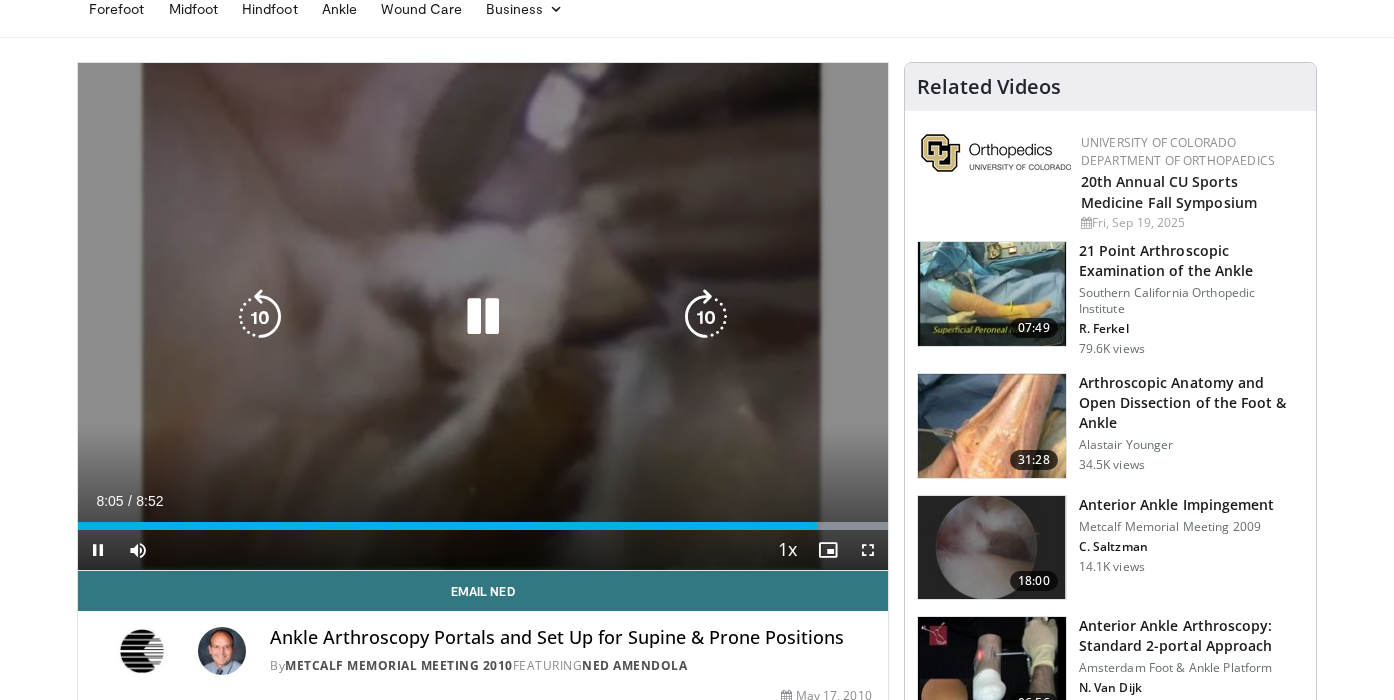 click at bounding box center [483, 317] 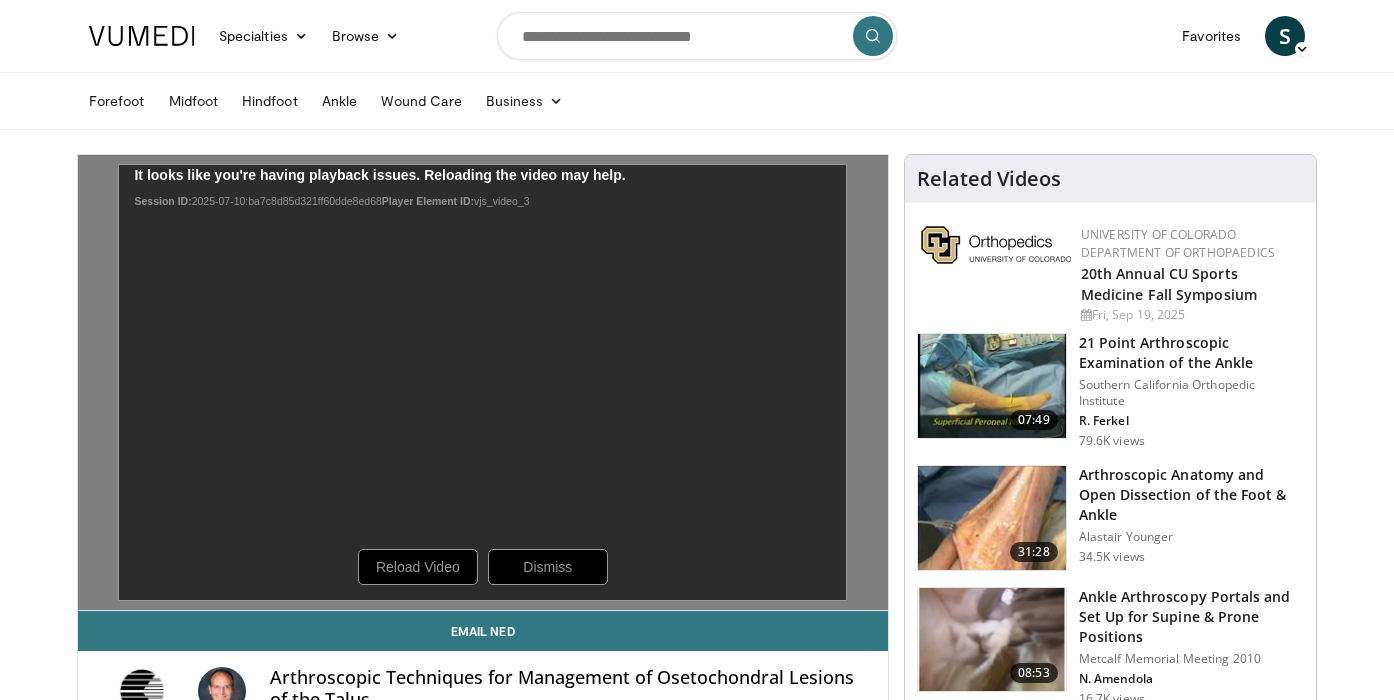 scroll, scrollTop: 0, scrollLeft: 0, axis: both 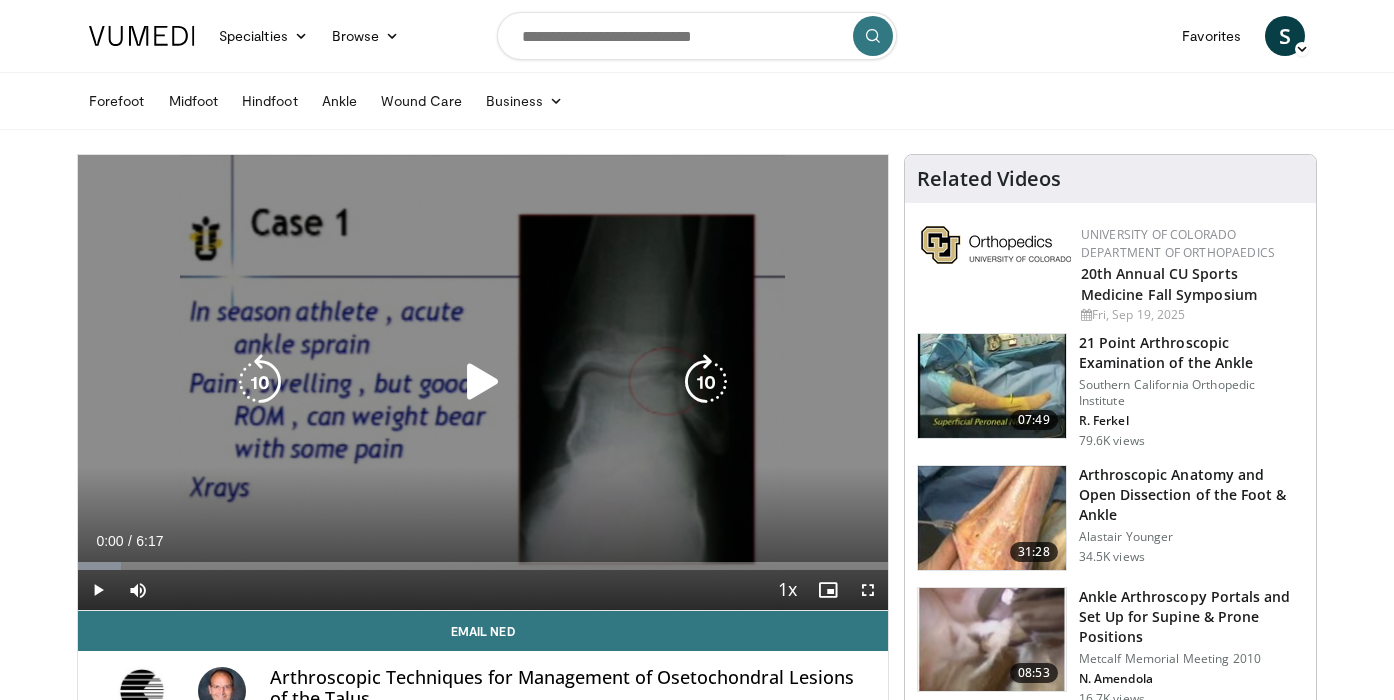 click at bounding box center (483, 382) 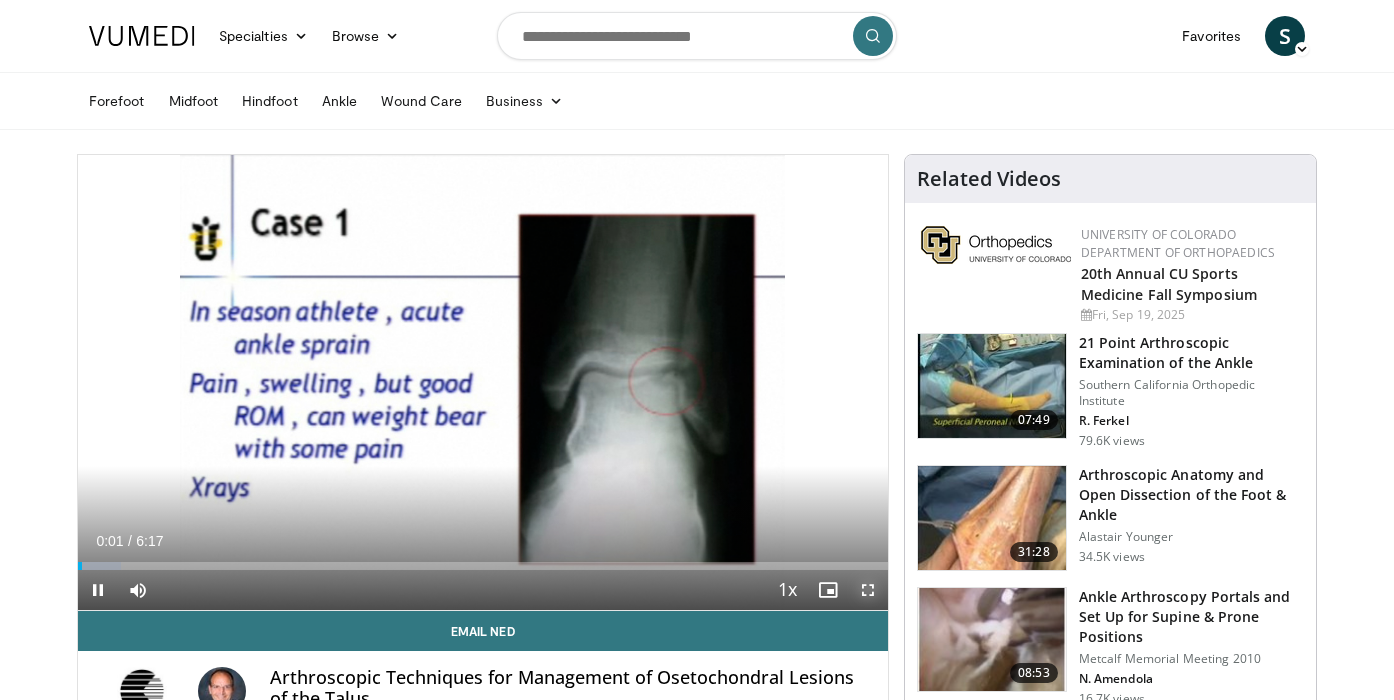 click at bounding box center [868, 590] 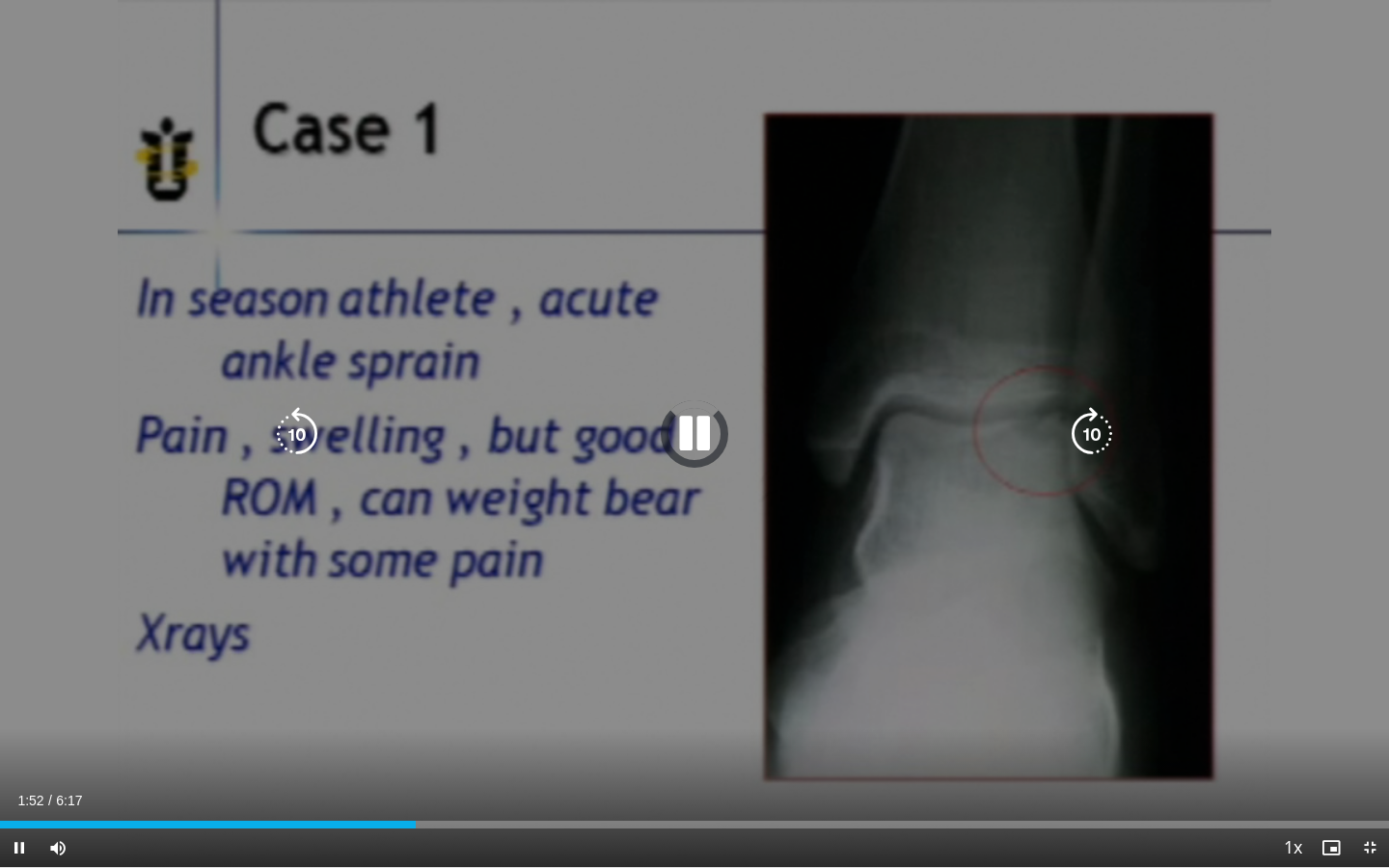 click at bounding box center [694, 434] 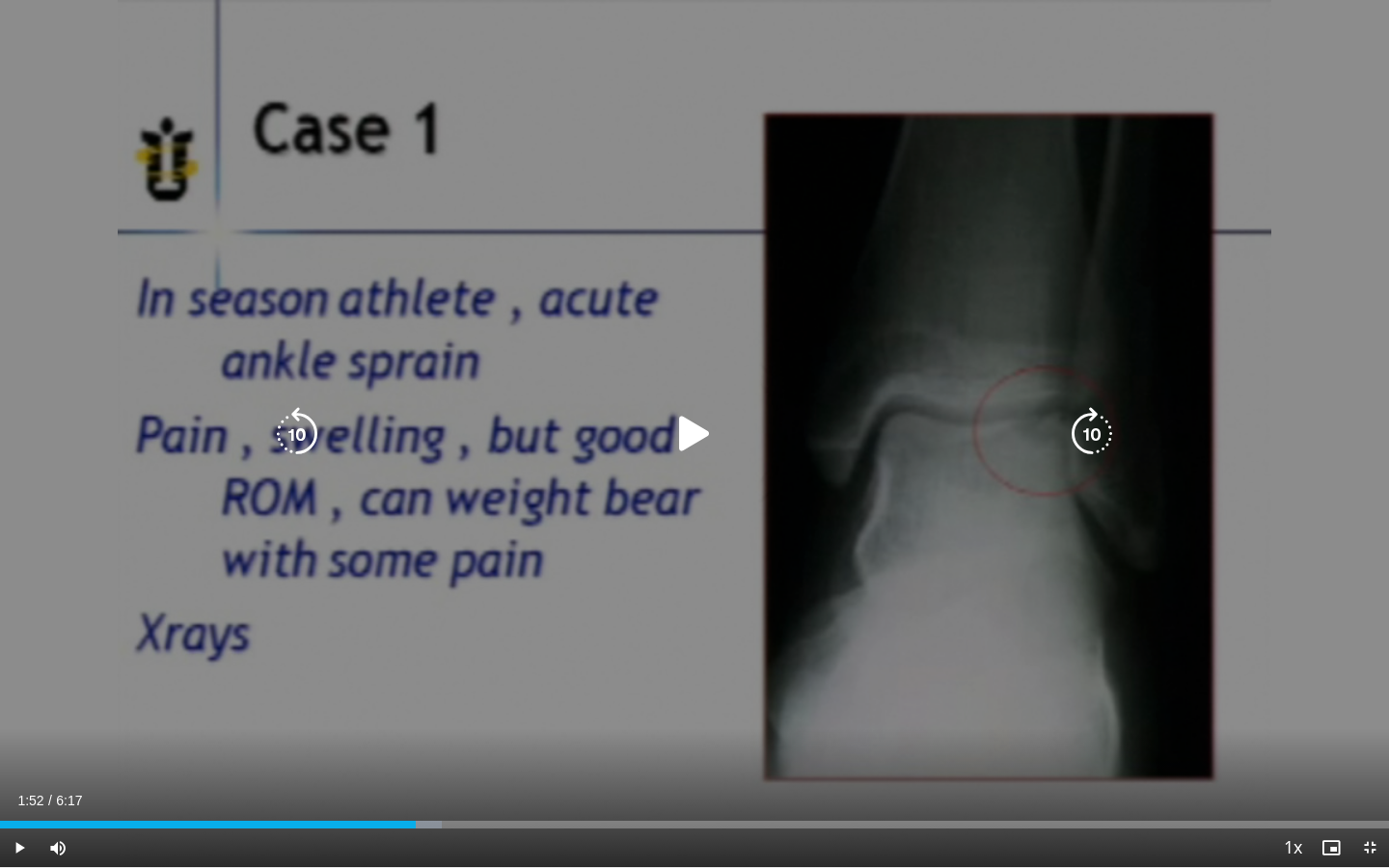 click at bounding box center [694, 434] 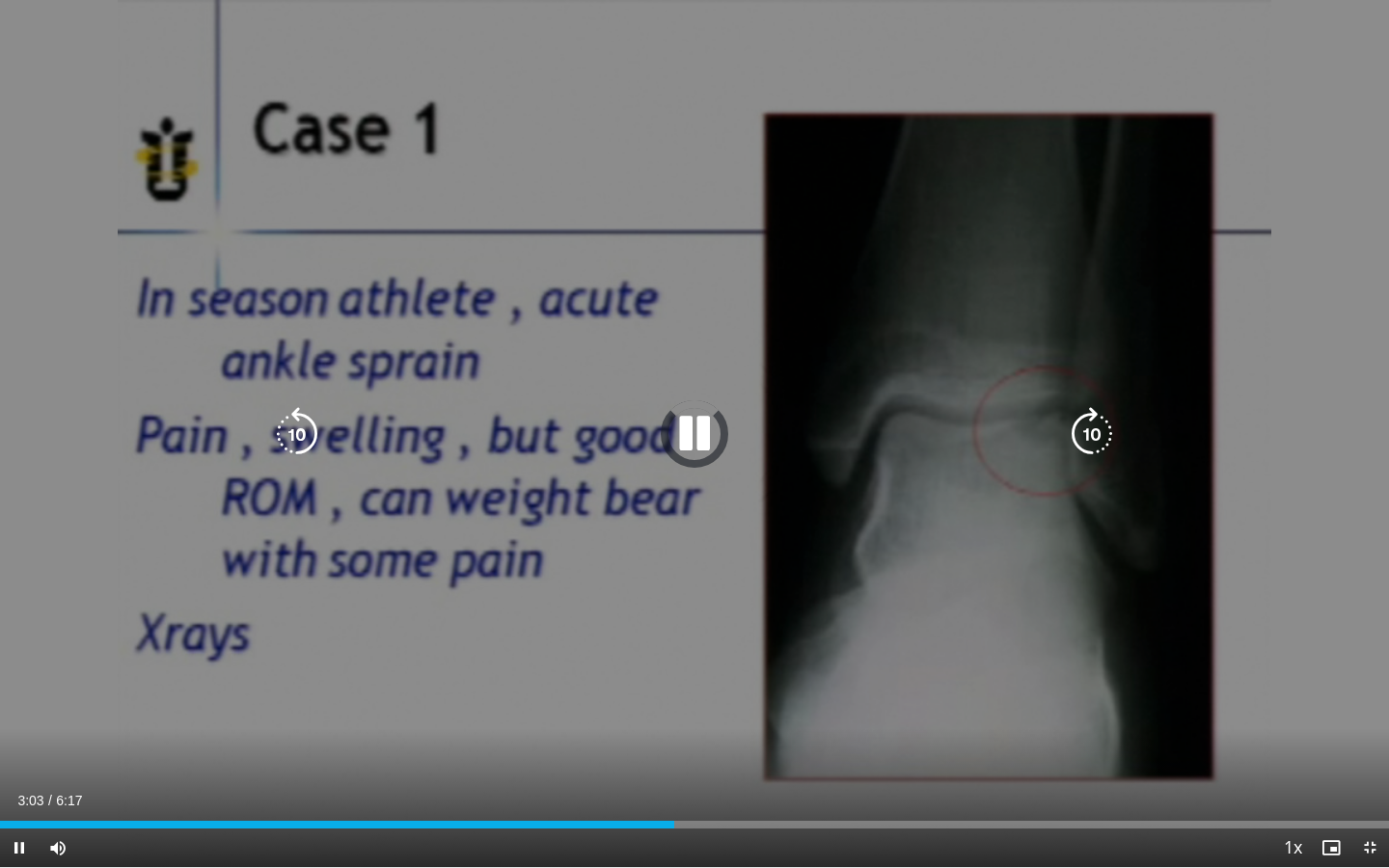 click at bounding box center [694, 434] 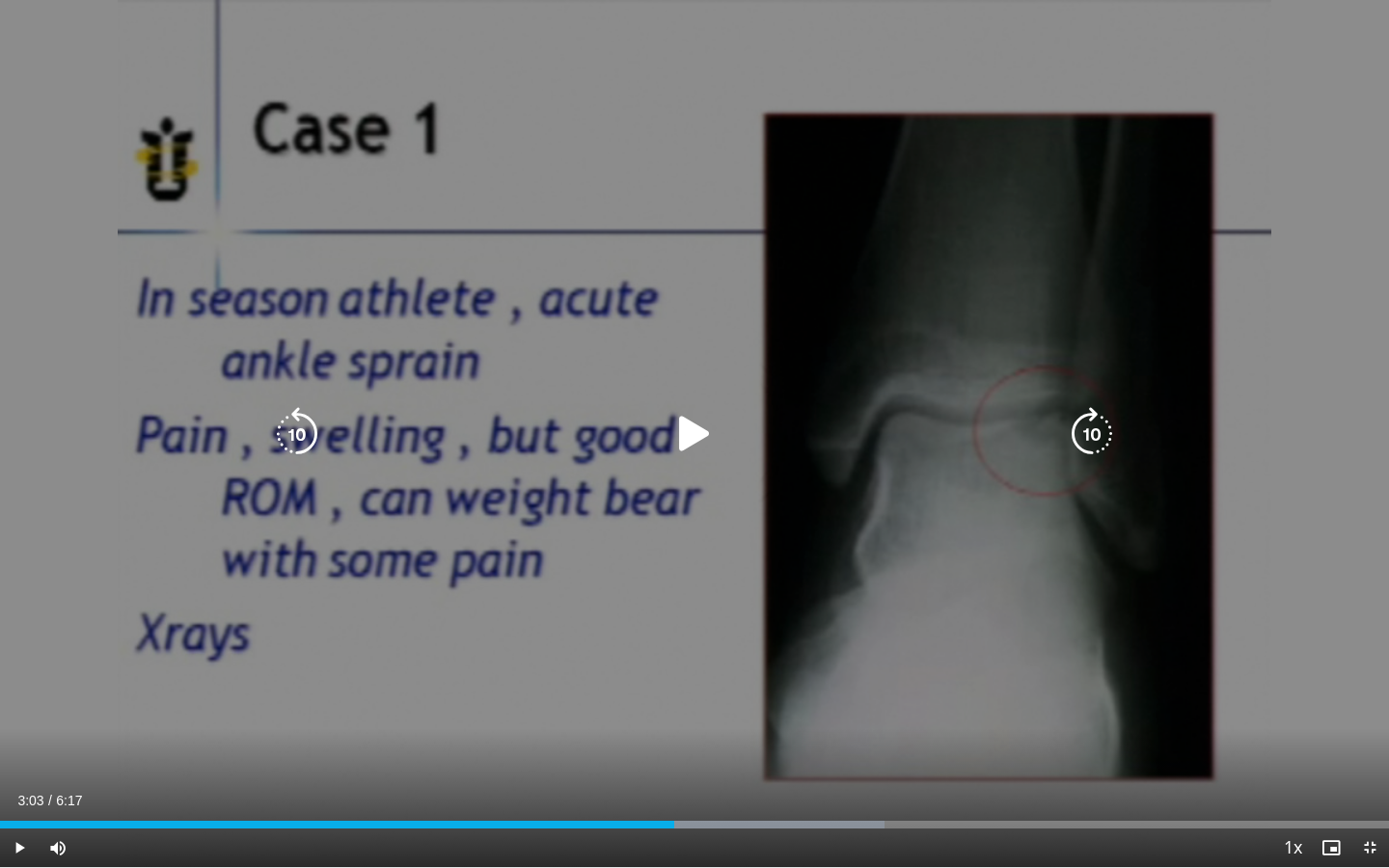 click at bounding box center (694, 434) 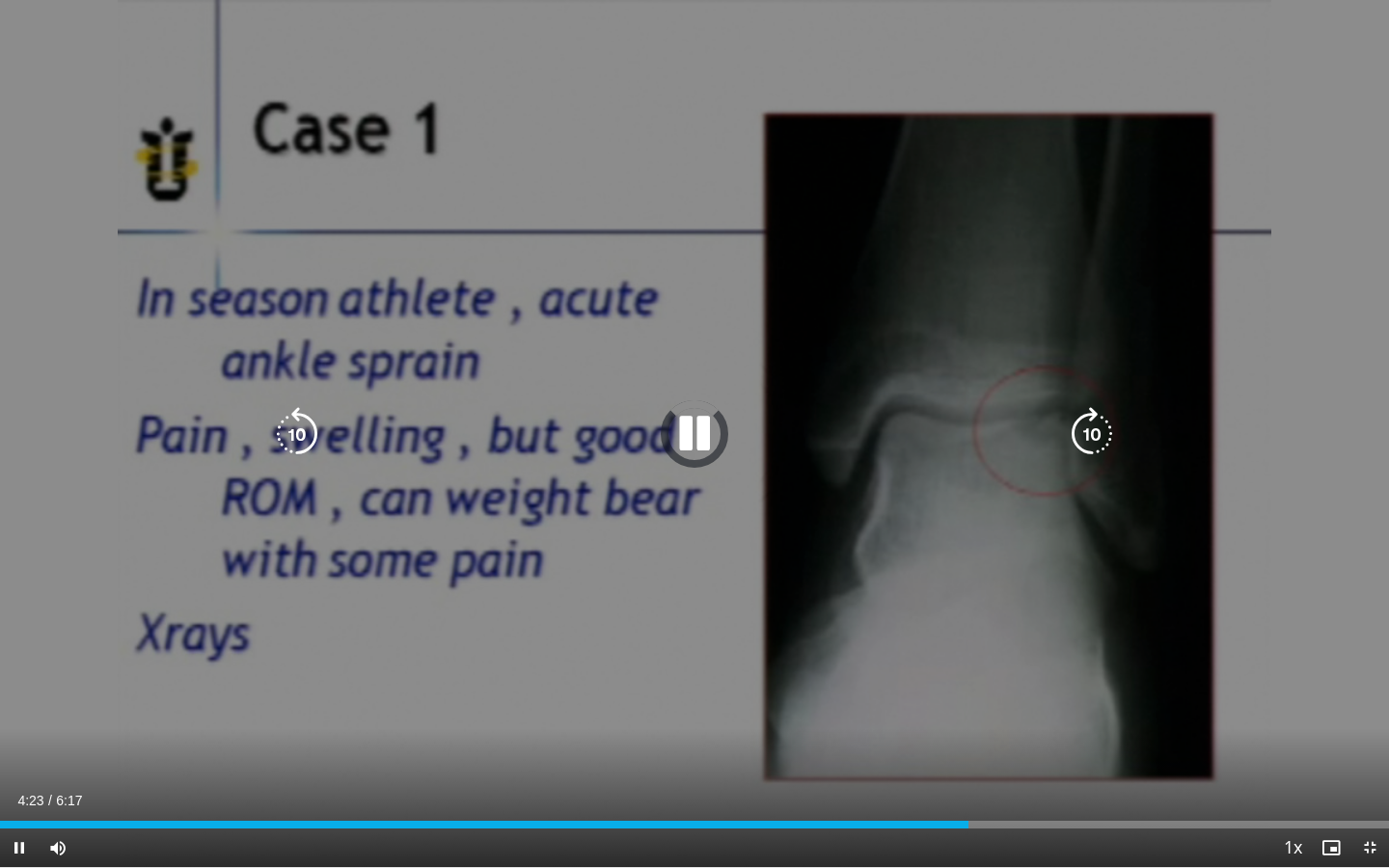 click at bounding box center [694, 434] 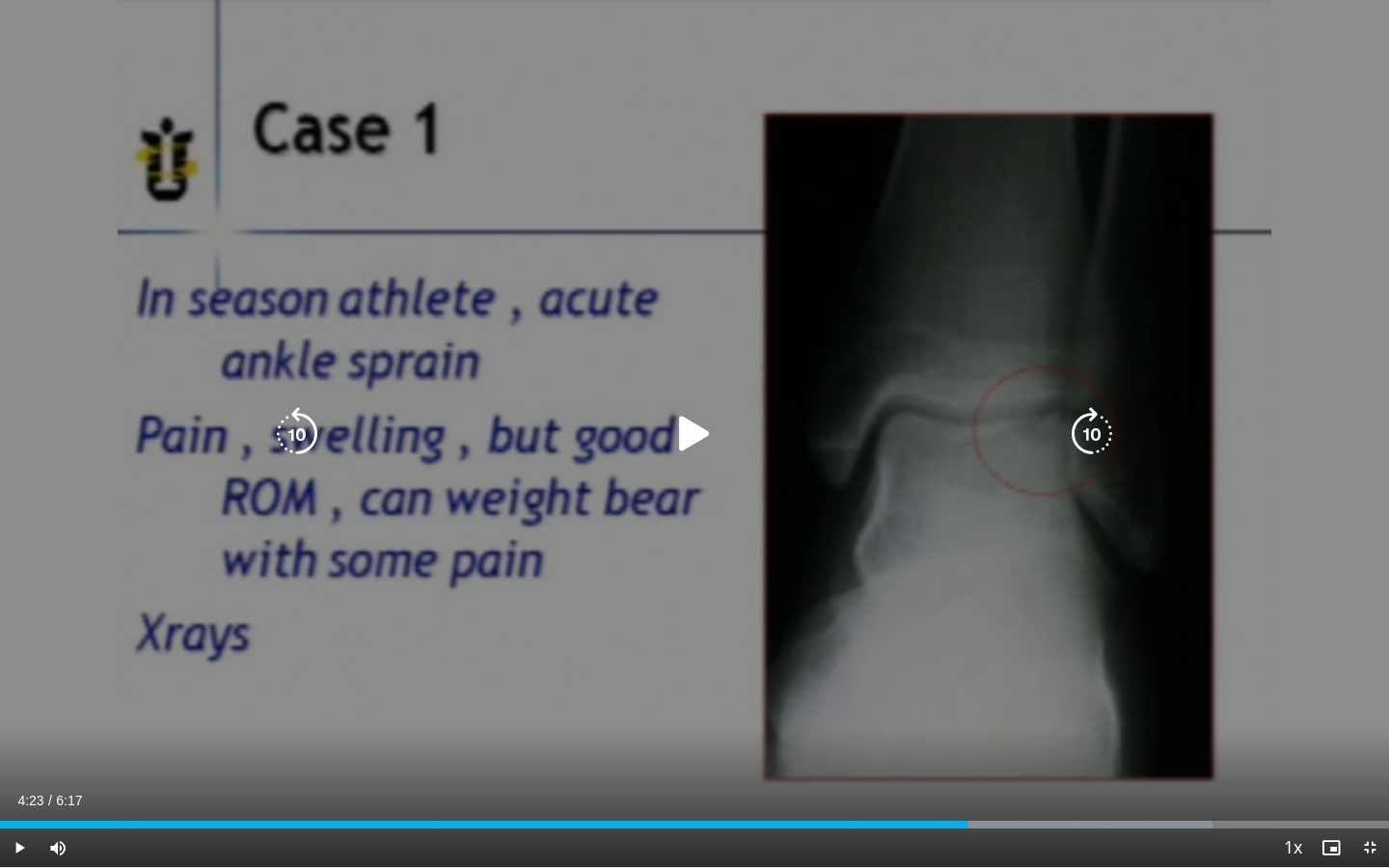 click at bounding box center (694, 434) 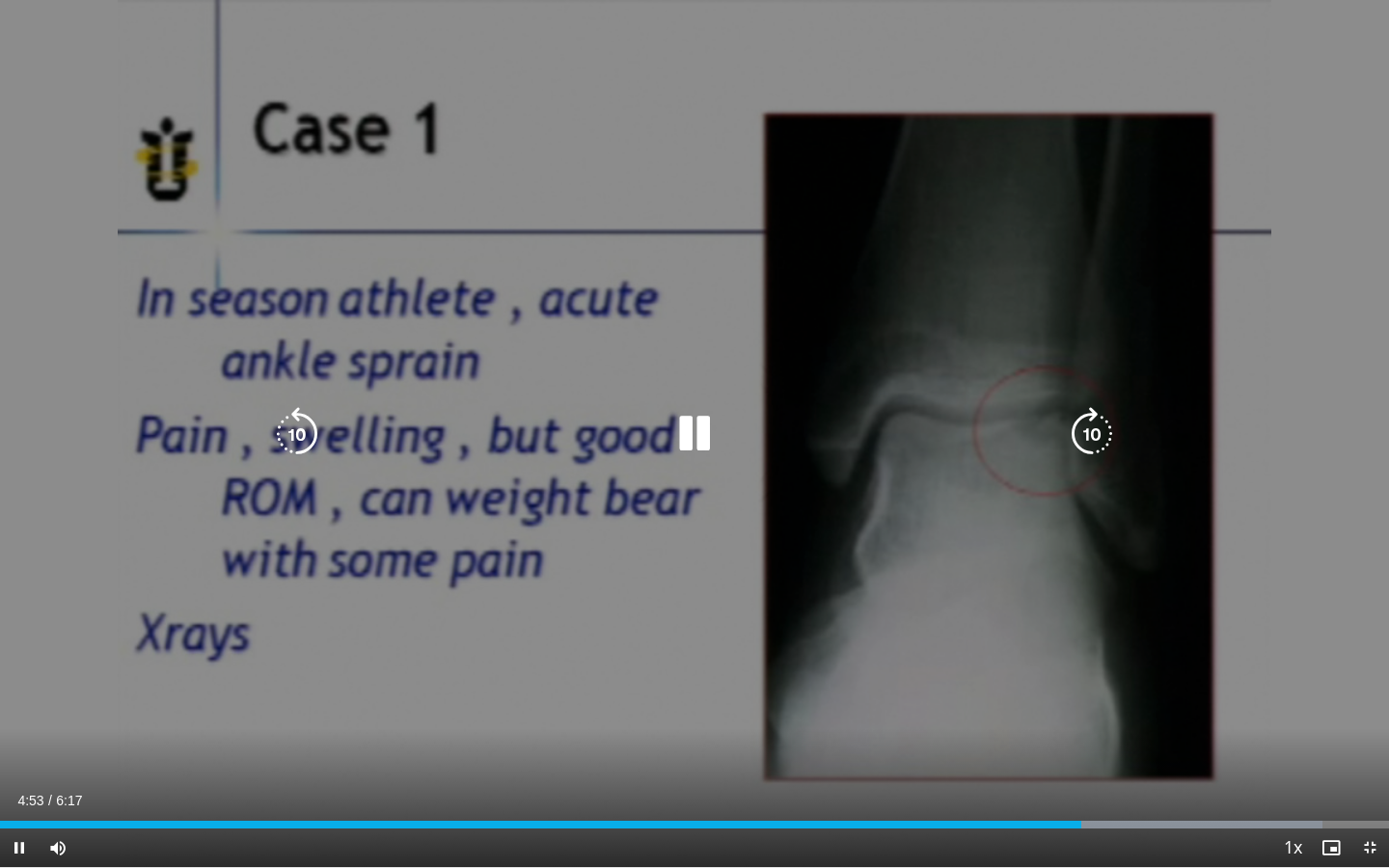 click at bounding box center (694, 434) 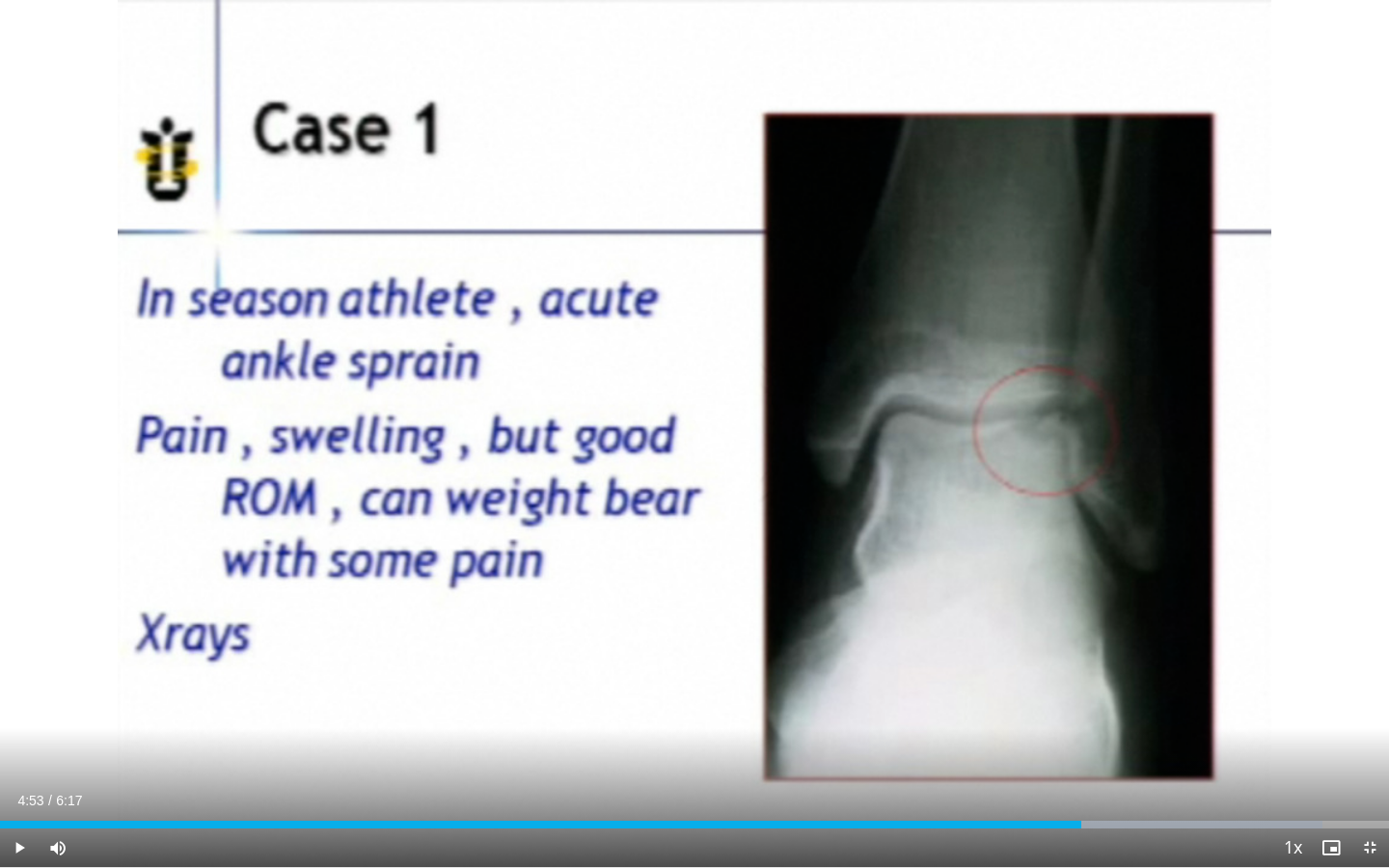 click on "10 seconds
Tap to unmute" at bounding box center [694, 433] 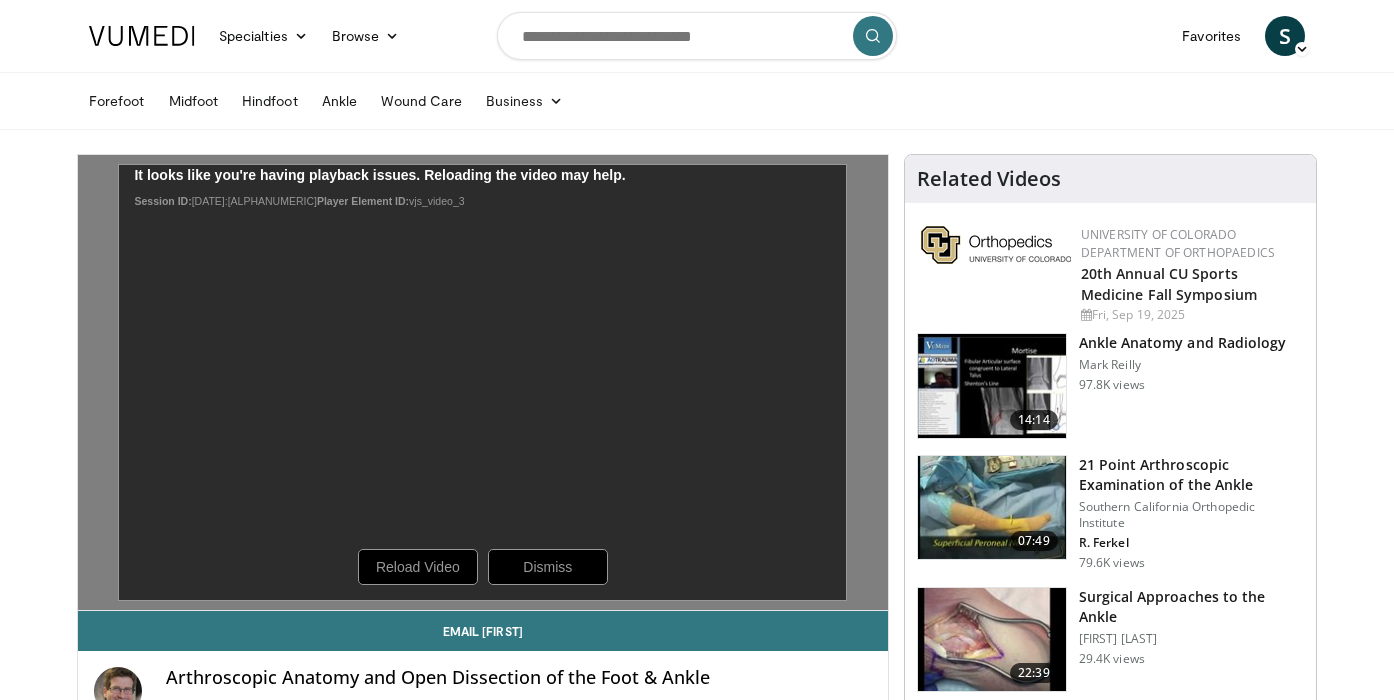 scroll, scrollTop: 0, scrollLeft: 0, axis: both 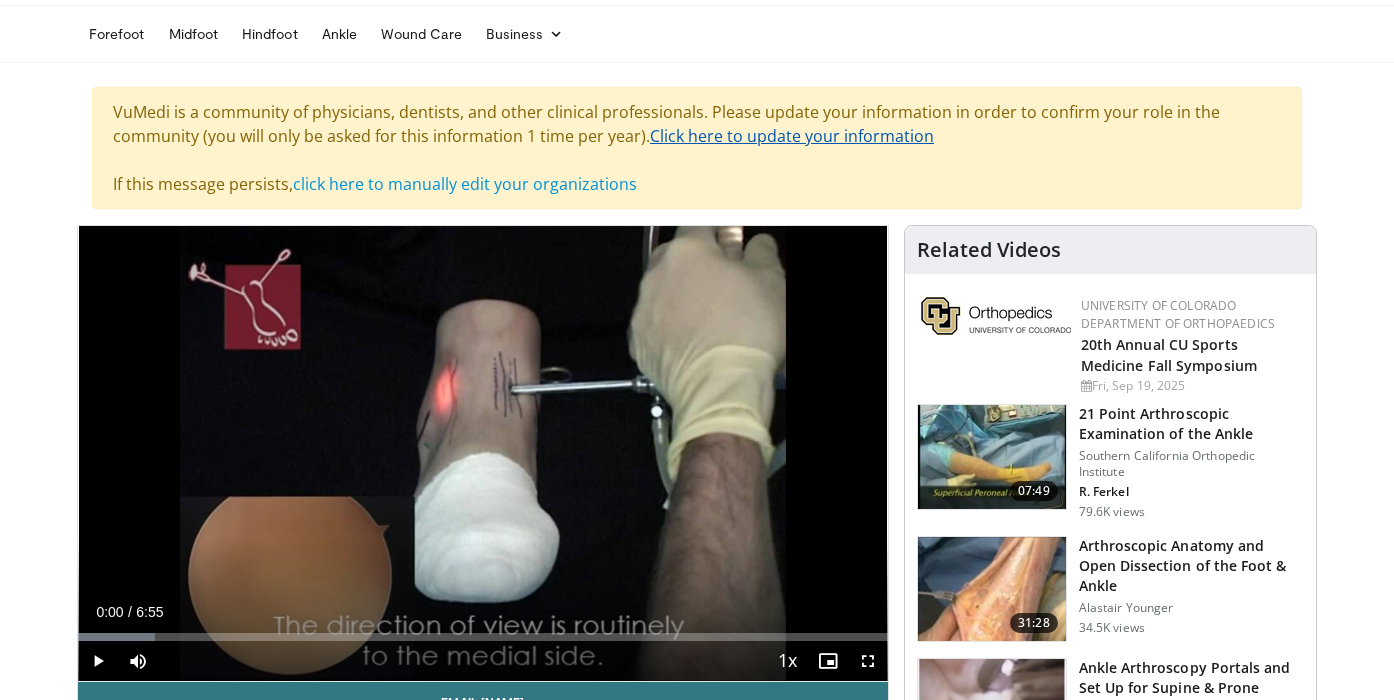 click on "Click here to update your information" at bounding box center (792, 136) 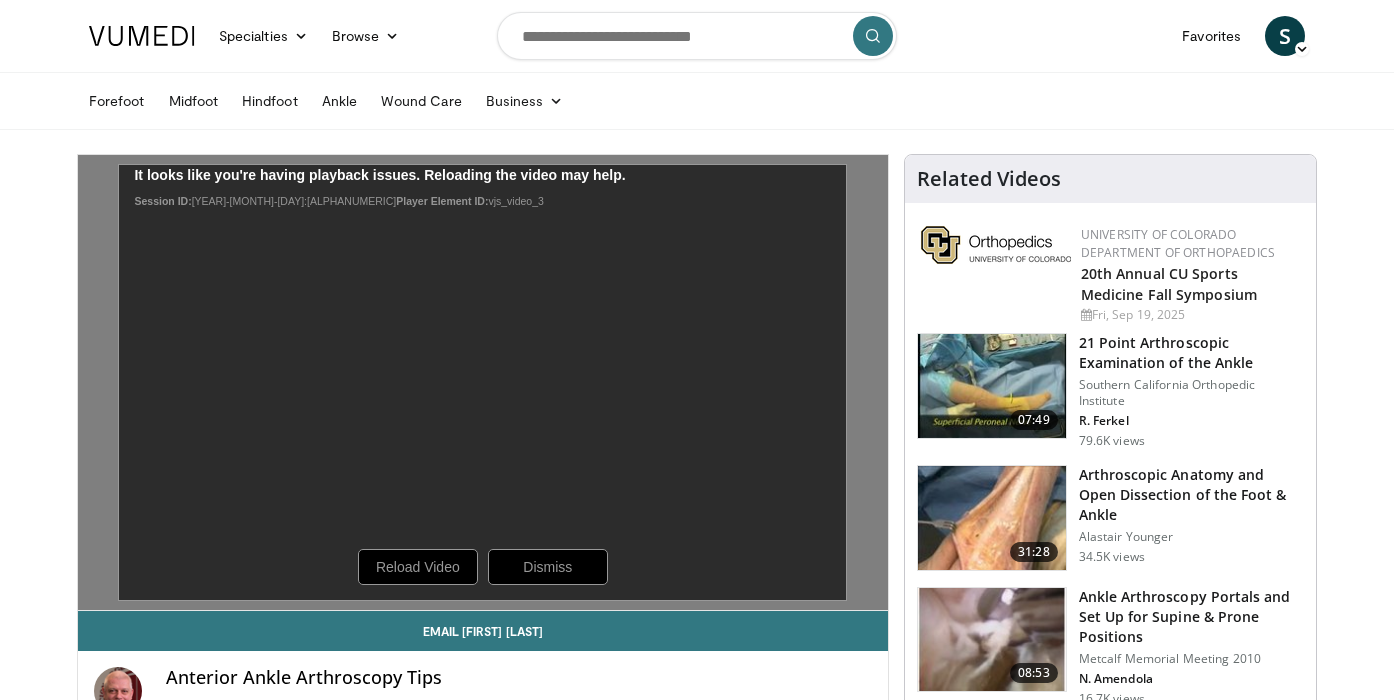 scroll, scrollTop: 0, scrollLeft: 0, axis: both 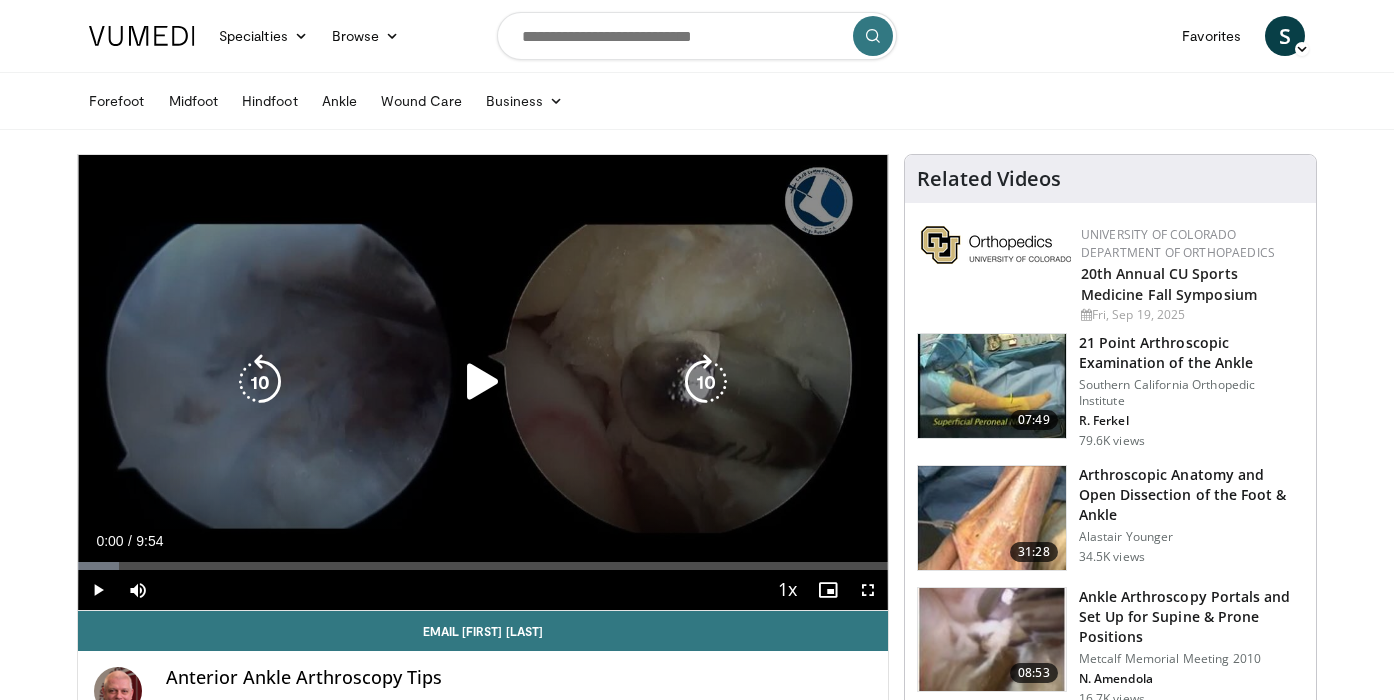 click at bounding box center [483, 382] 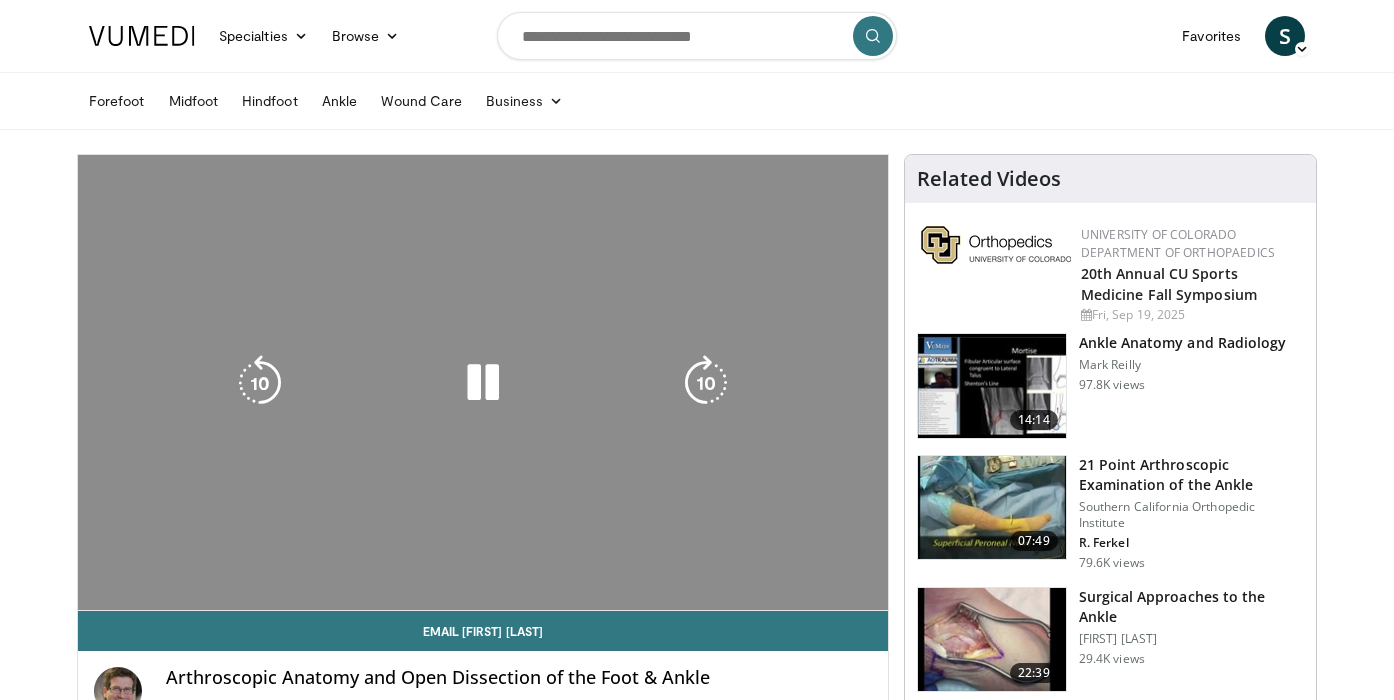 scroll, scrollTop: 0, scrollLeft: 0, axis: both 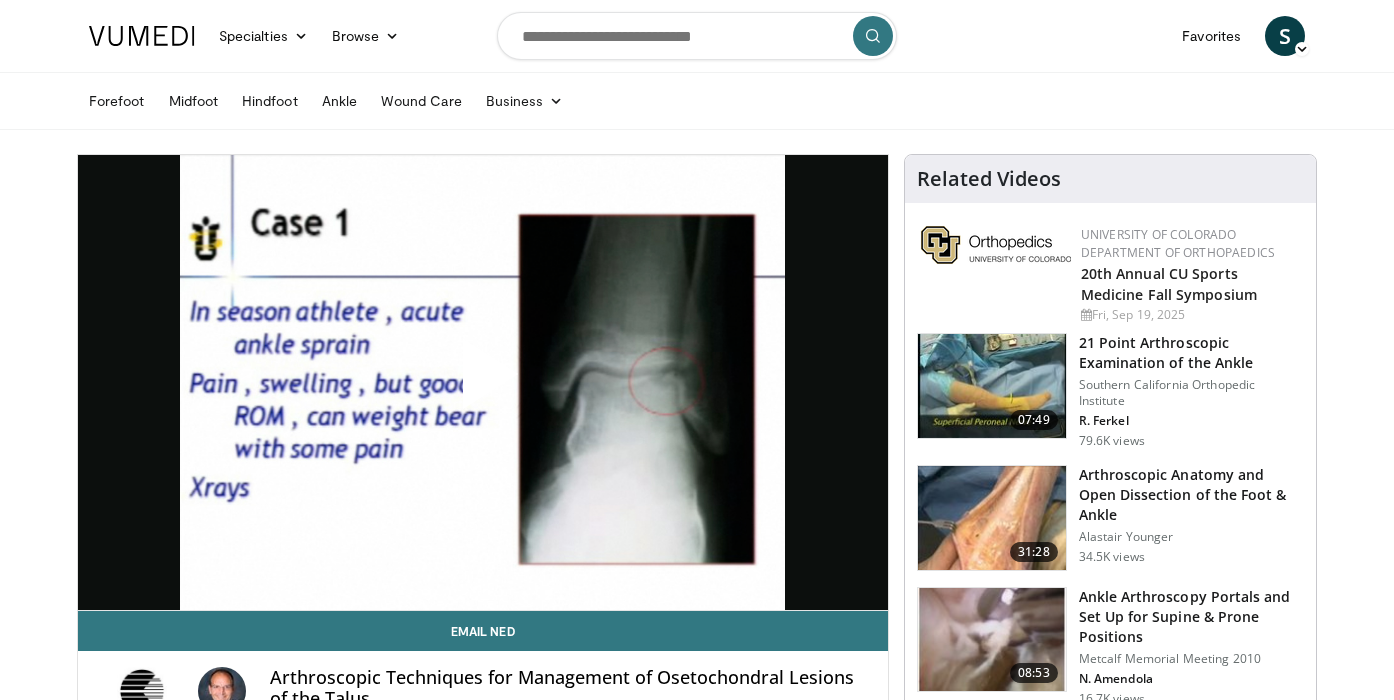 click at bounding box center [483, 382] 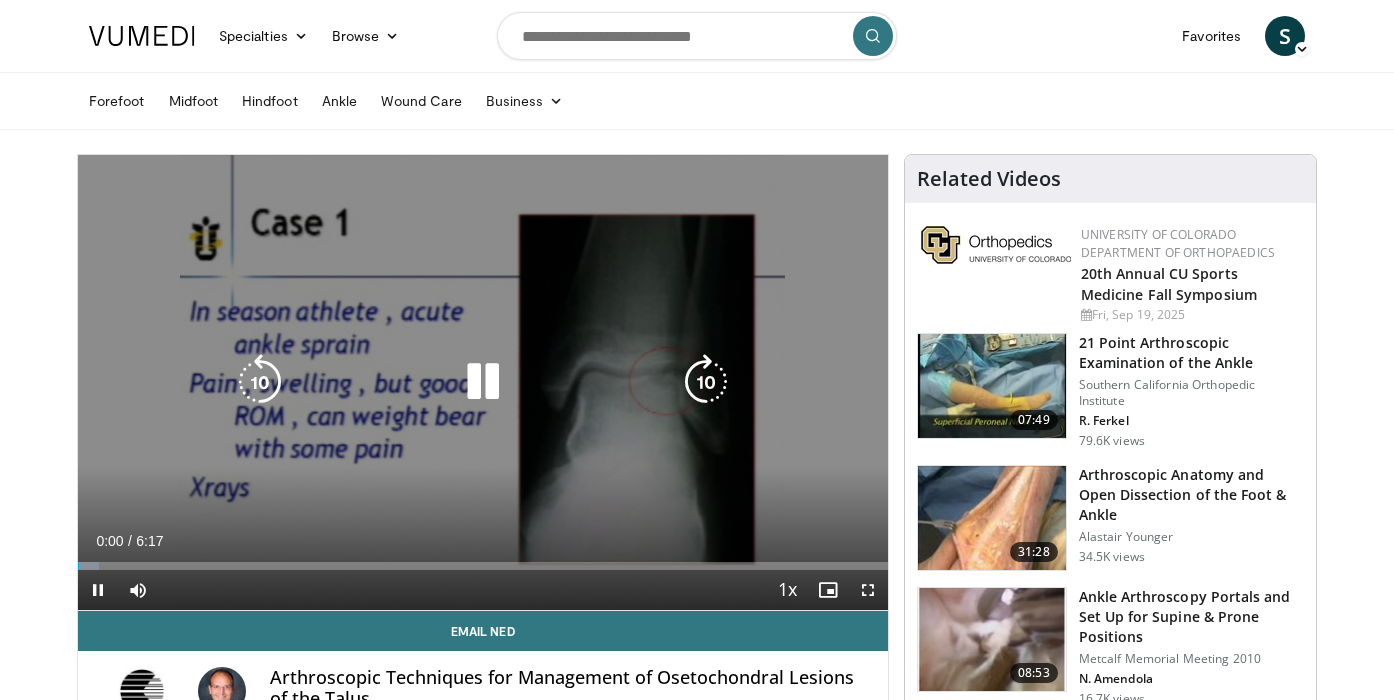 click at bounding box center [483, 382] 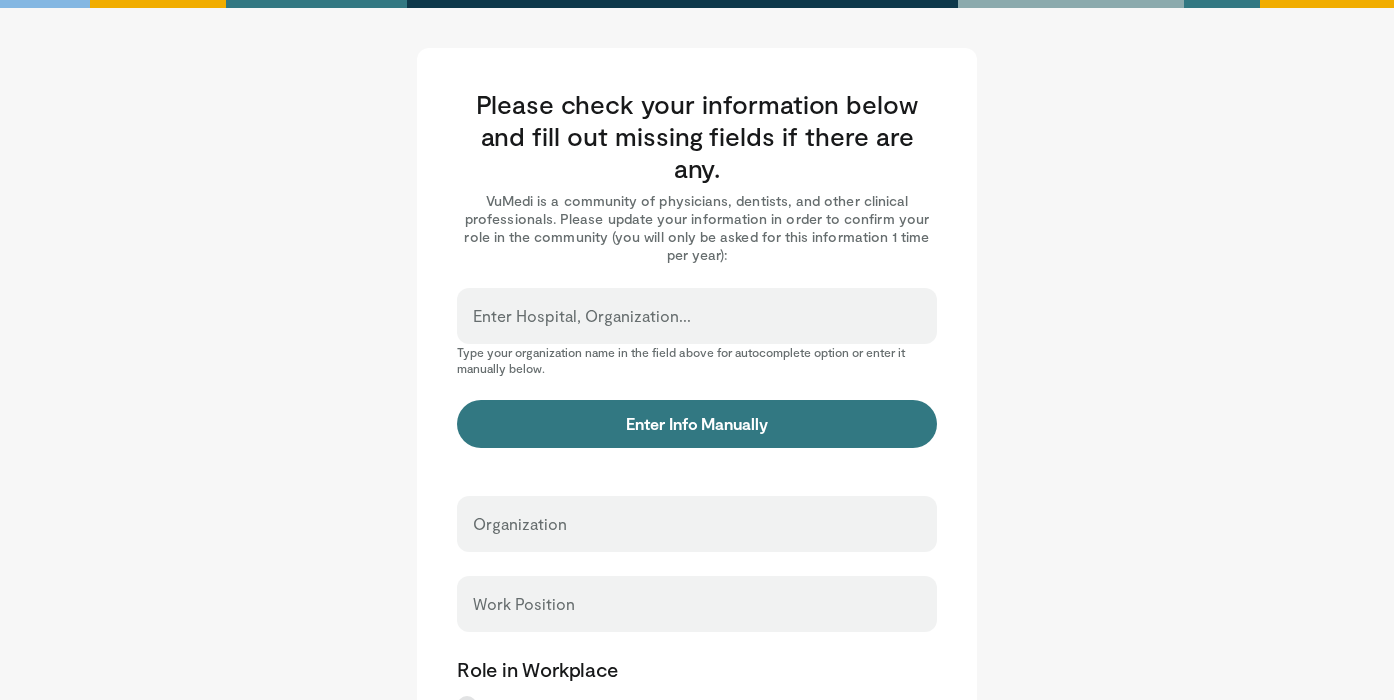 scroll, scrollTop: 0, scrollLeft: 0, axis: both 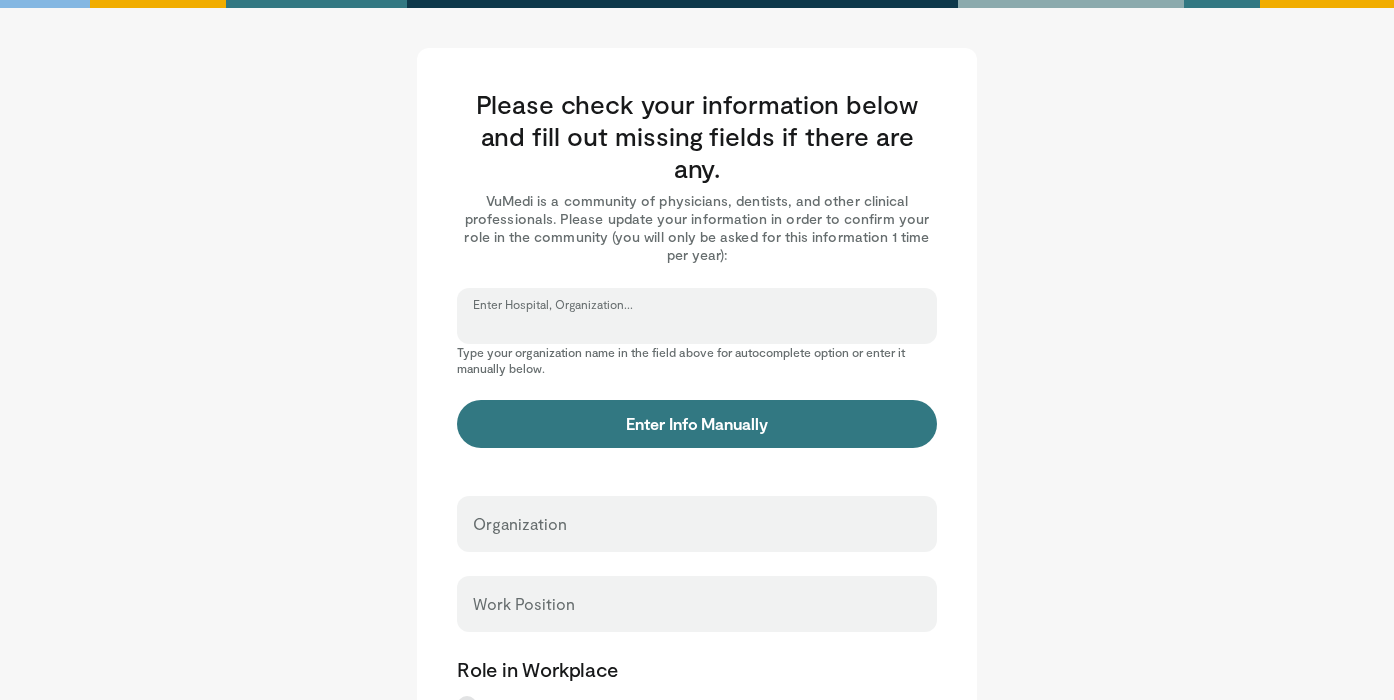 click on "Enter Hospital, Organization..." at bounding box center [697, 325] 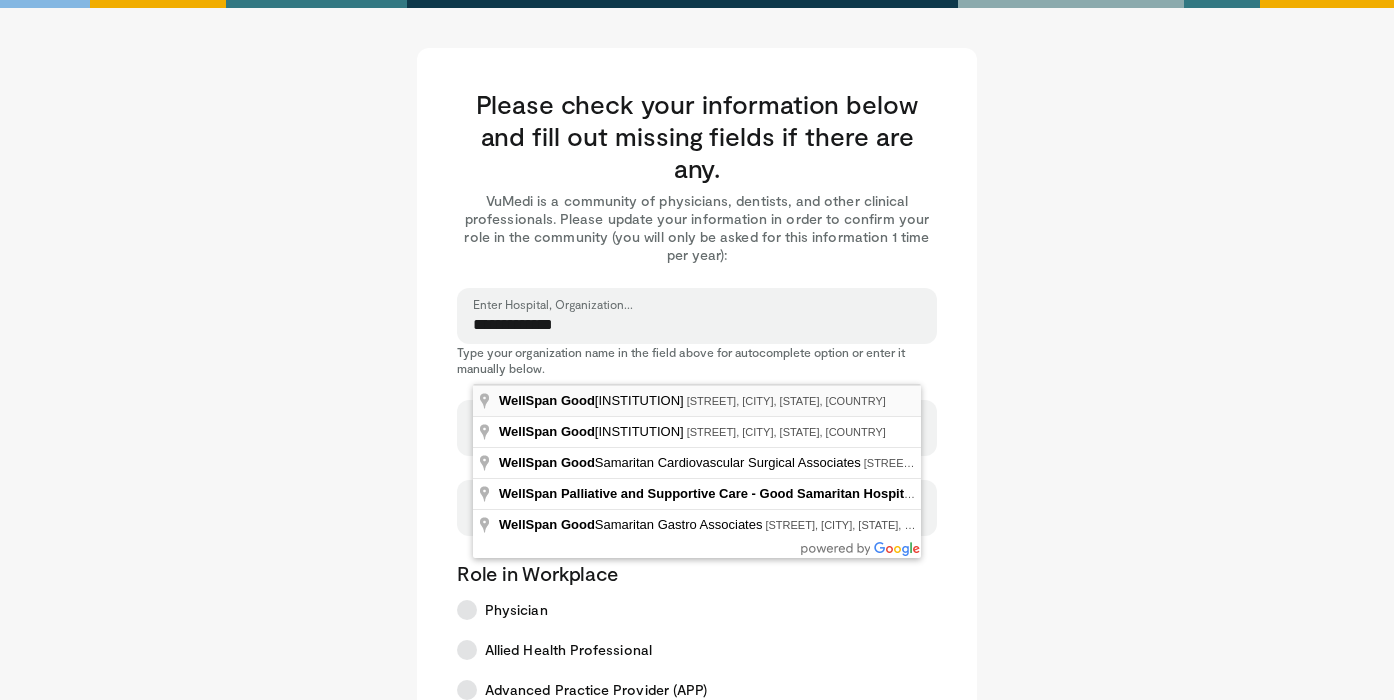 type on "**********" 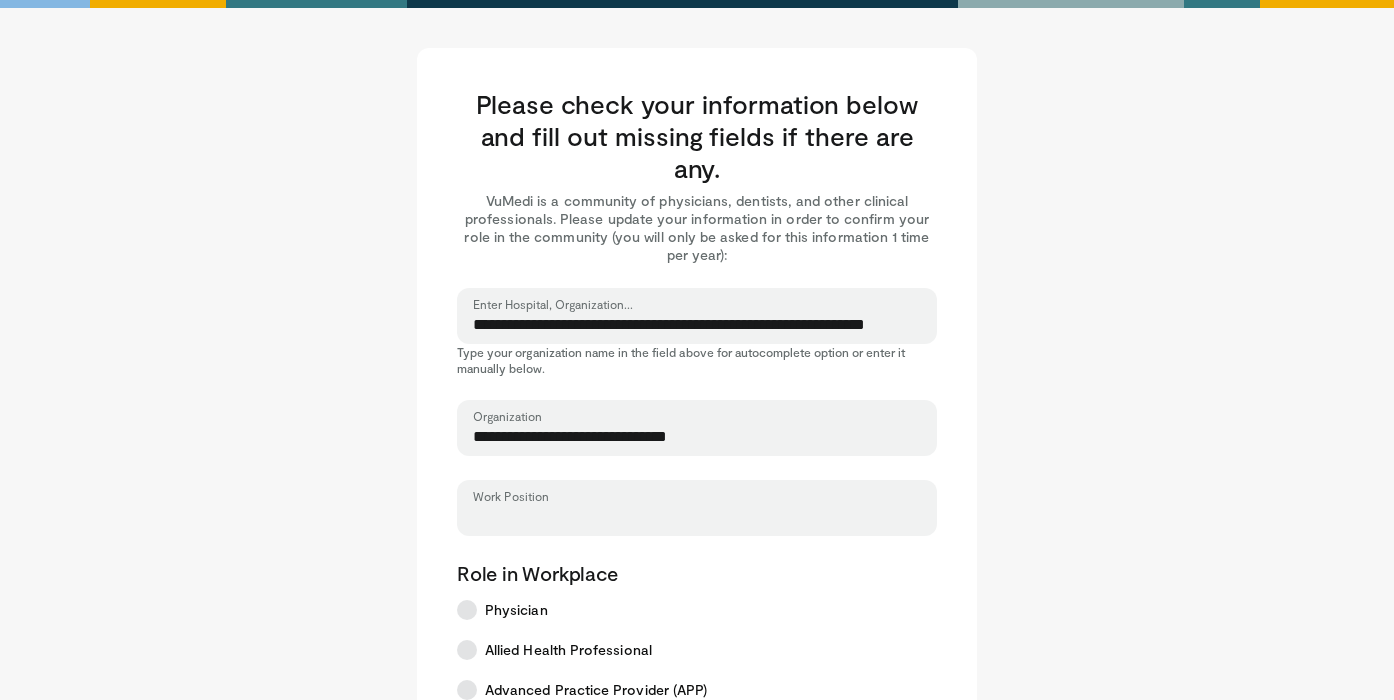click on "Work Position" at bounding box center [697, 517] 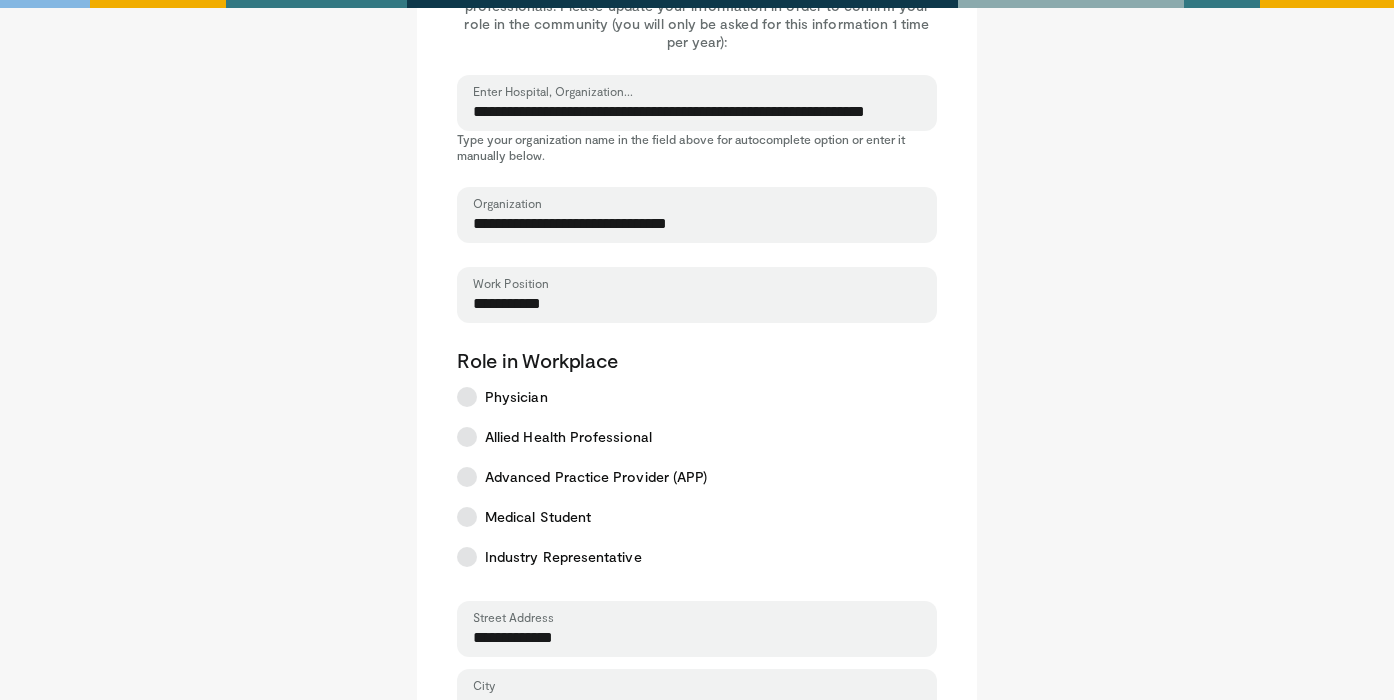scroll, scrollTop: 222, scrollLeft: 0, axis: vertical 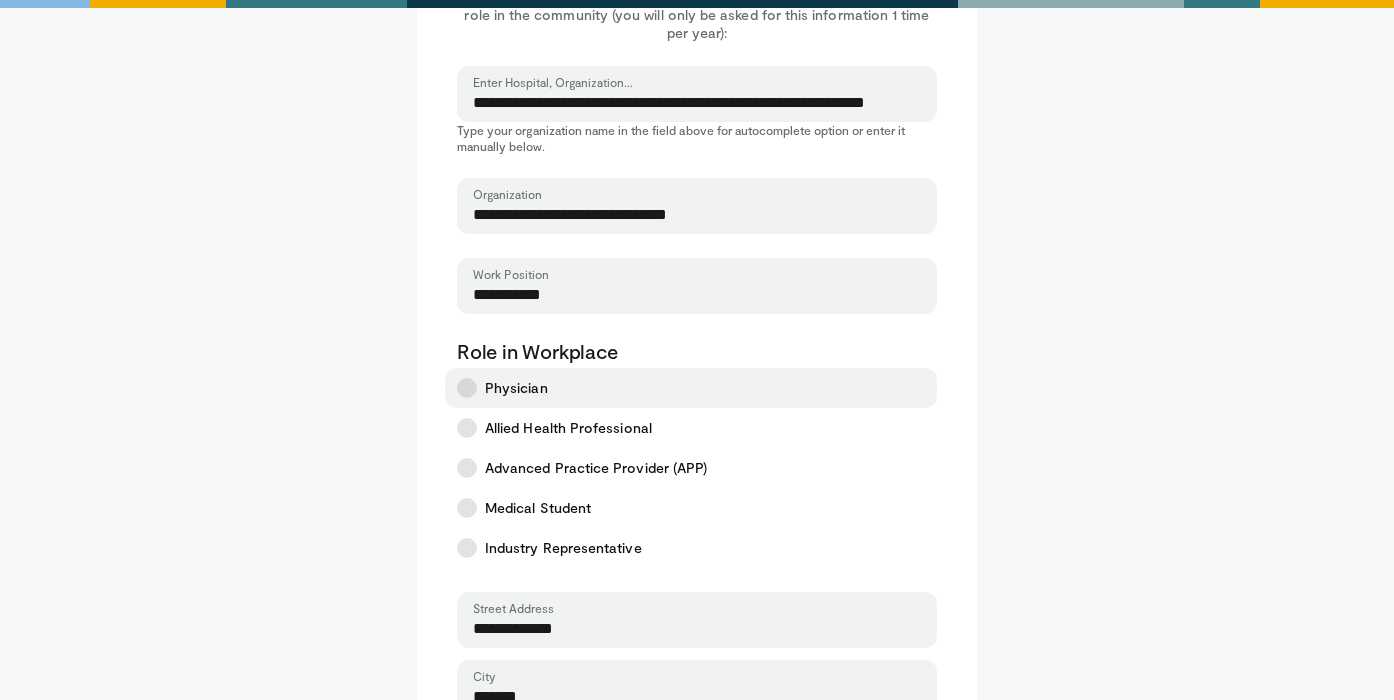 type on "**********" 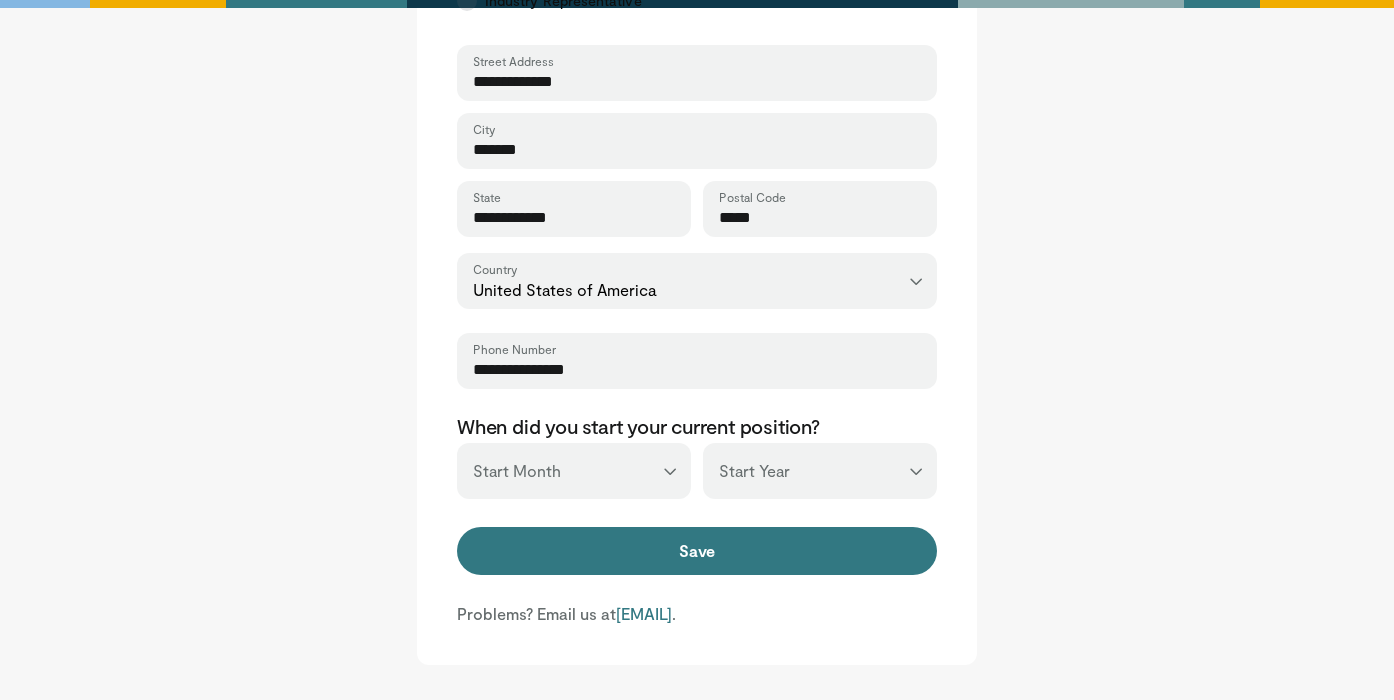 scroll, scrollTop: 803, scrollLeft: 0, axis: vertical 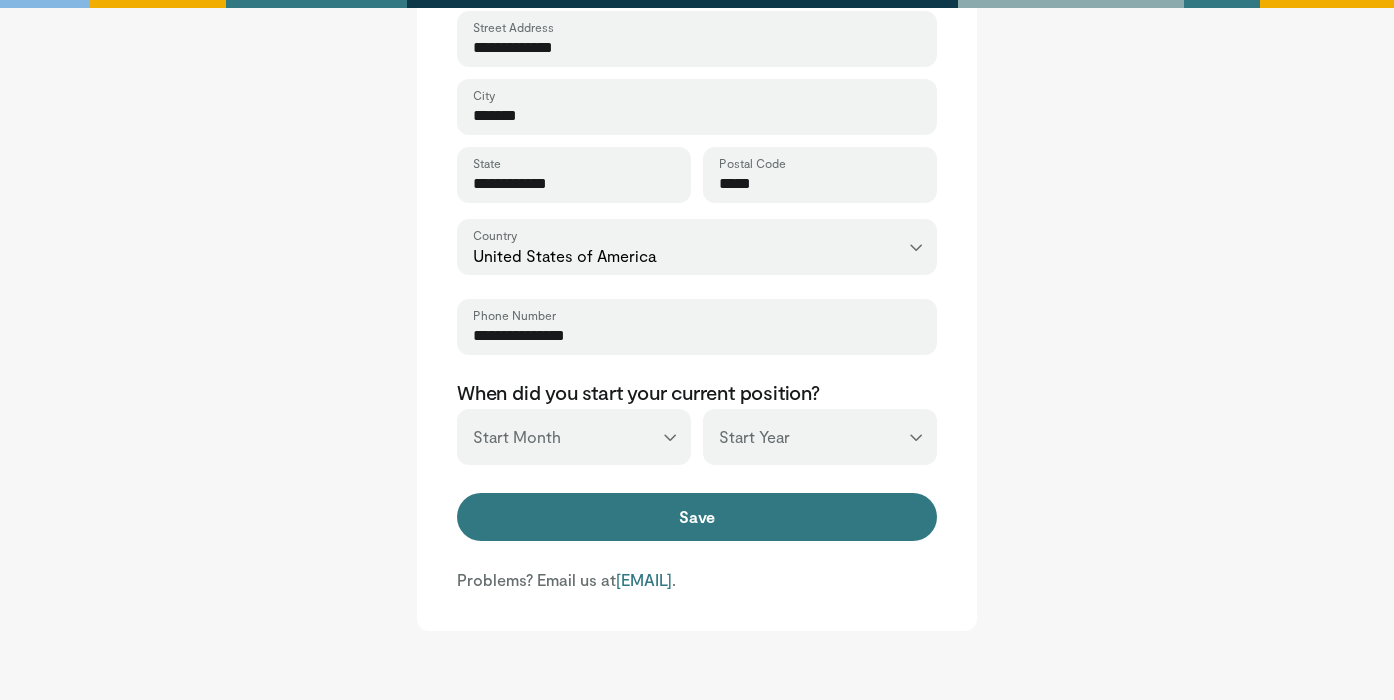 click on "***
*******
********
*****
*****
***
****
****
******
*********
*******
********
********" at bounding box center [574, 437] 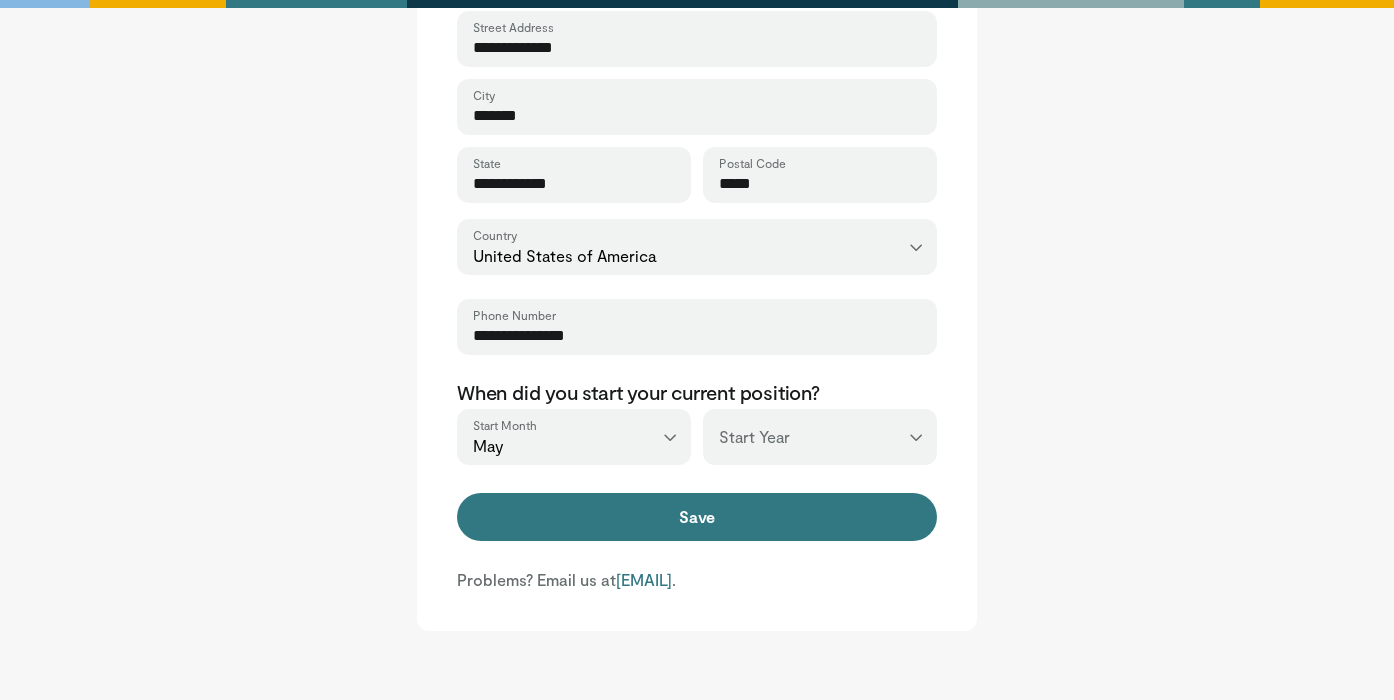 click on "***
****
****
****
****
****
****
****
****
****
****
****
****
****
****
****
****
****
****
****
****
****
****
****
****
****
****
****
****
**** **** **** **** ****" at bounding box center (820, 437) 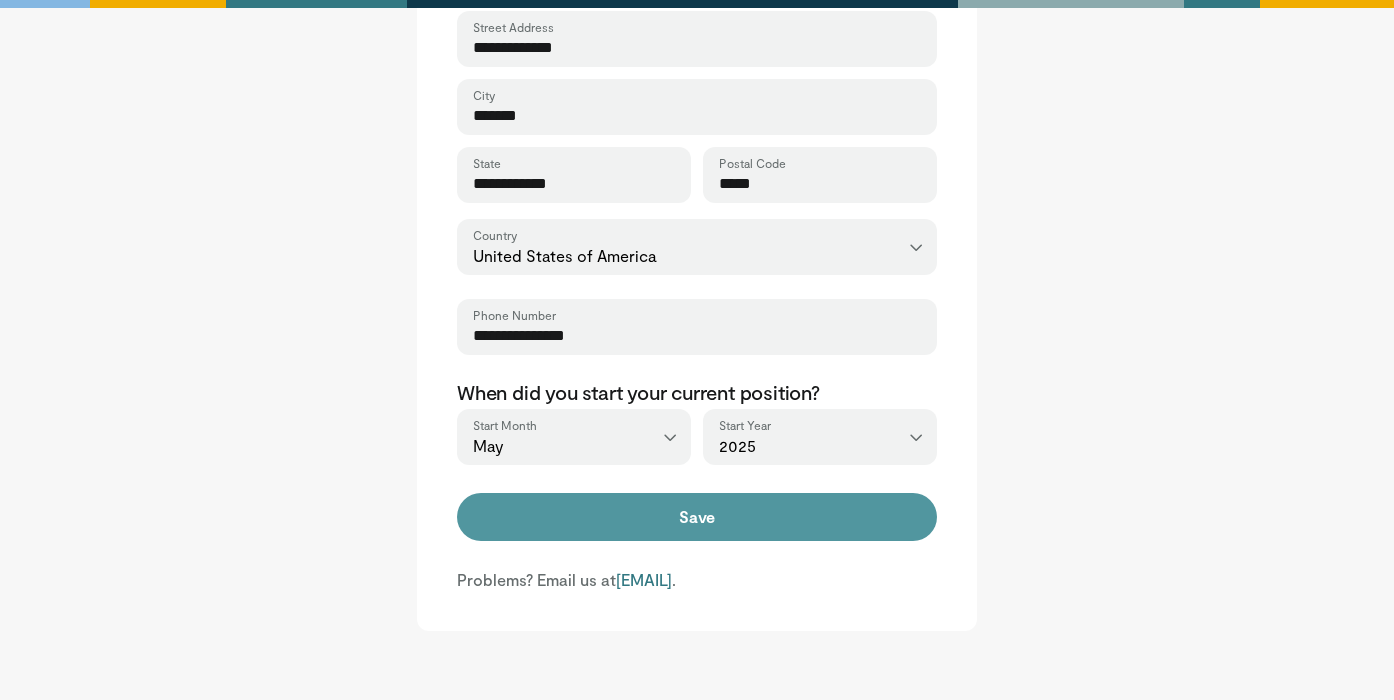 click on "Save" at bounding box center [697, 517] 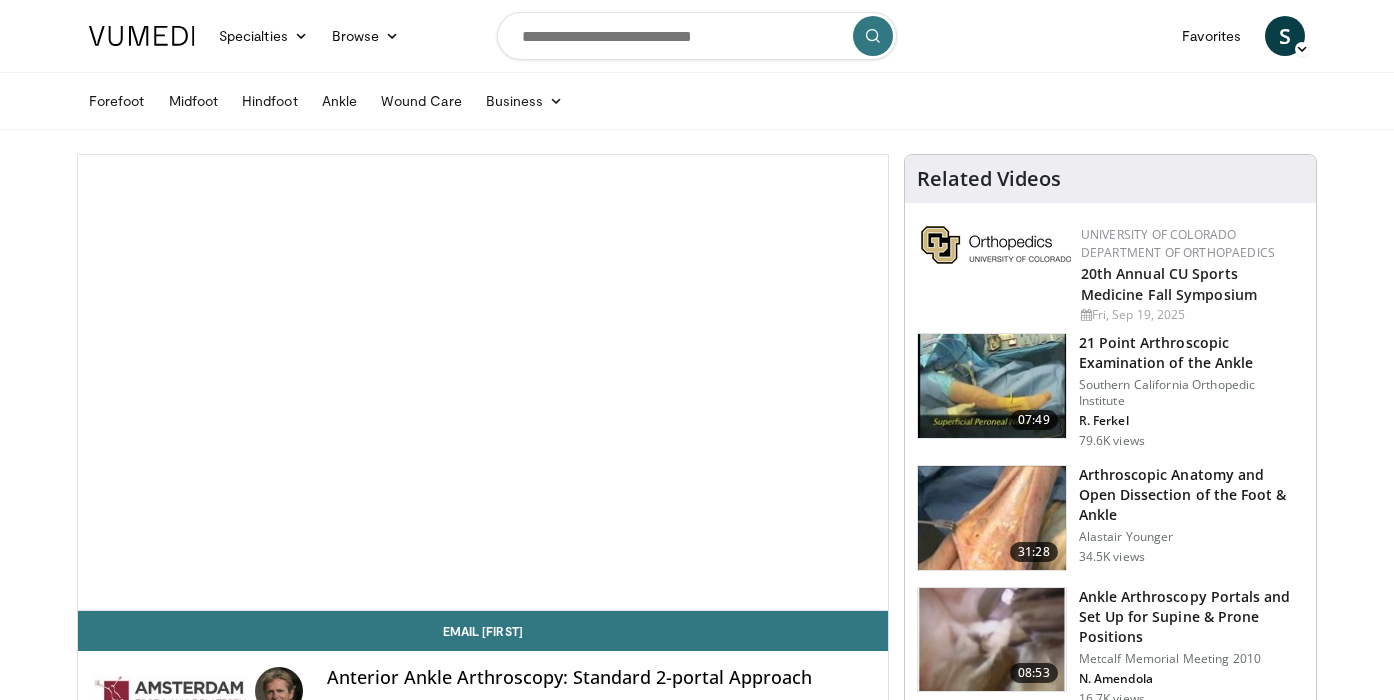 scroll, scrollTop: 0, scrollLeft: 0, axis: both 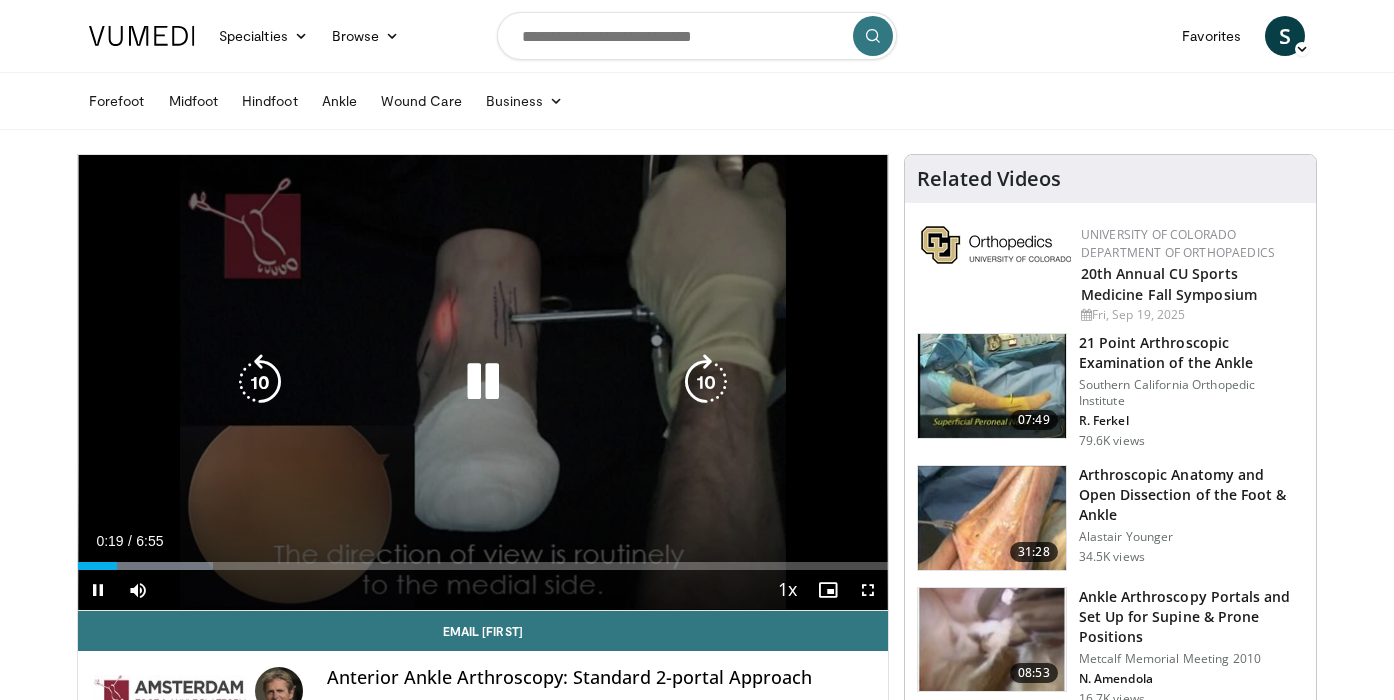 click on "10 seconds
Tap to unmute" at bounding box center [483, 382] 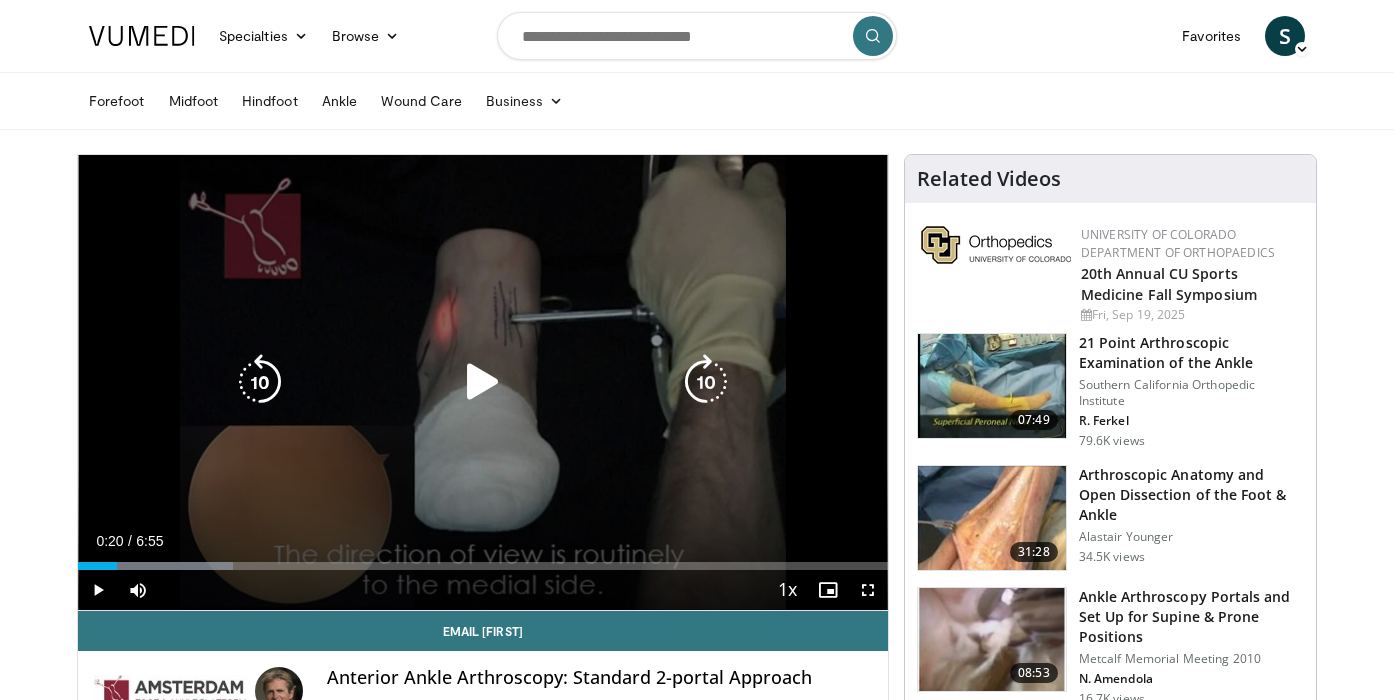 click at bounding box center (483, 382) 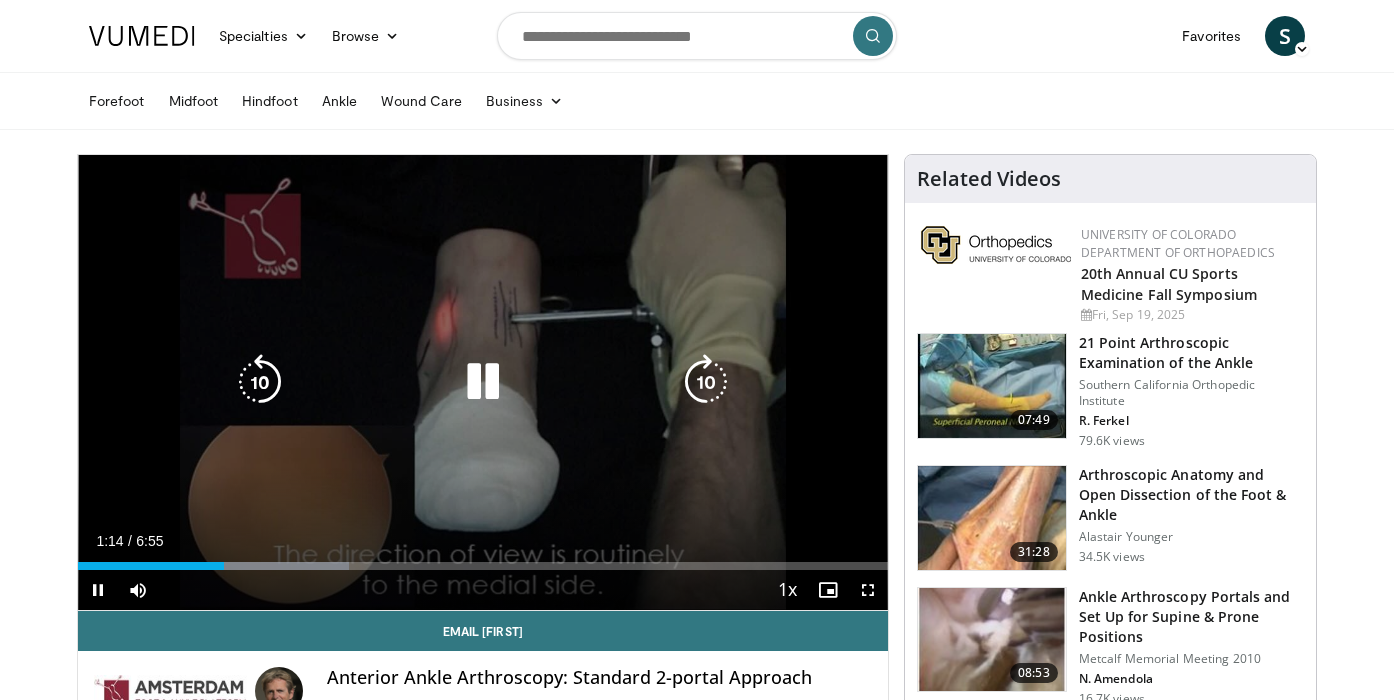 click at bounding box center [483, 382] 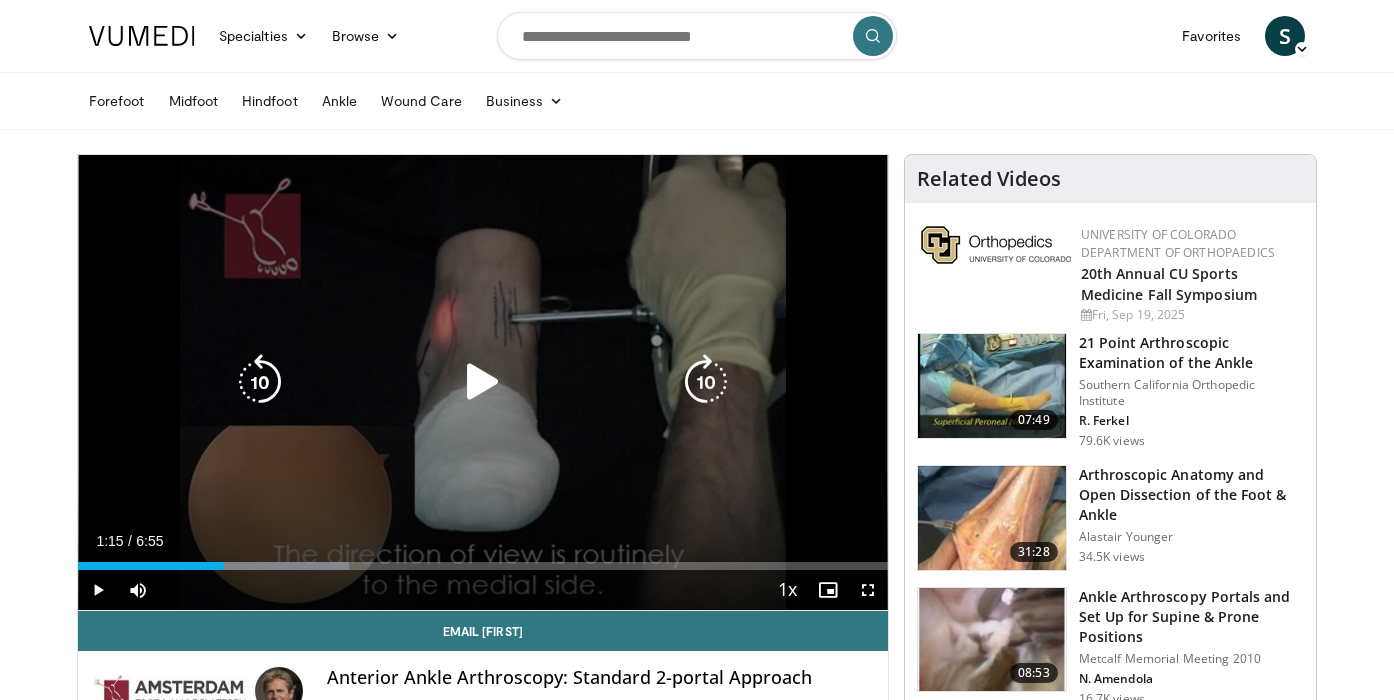 click at bounding box center (483, 382) 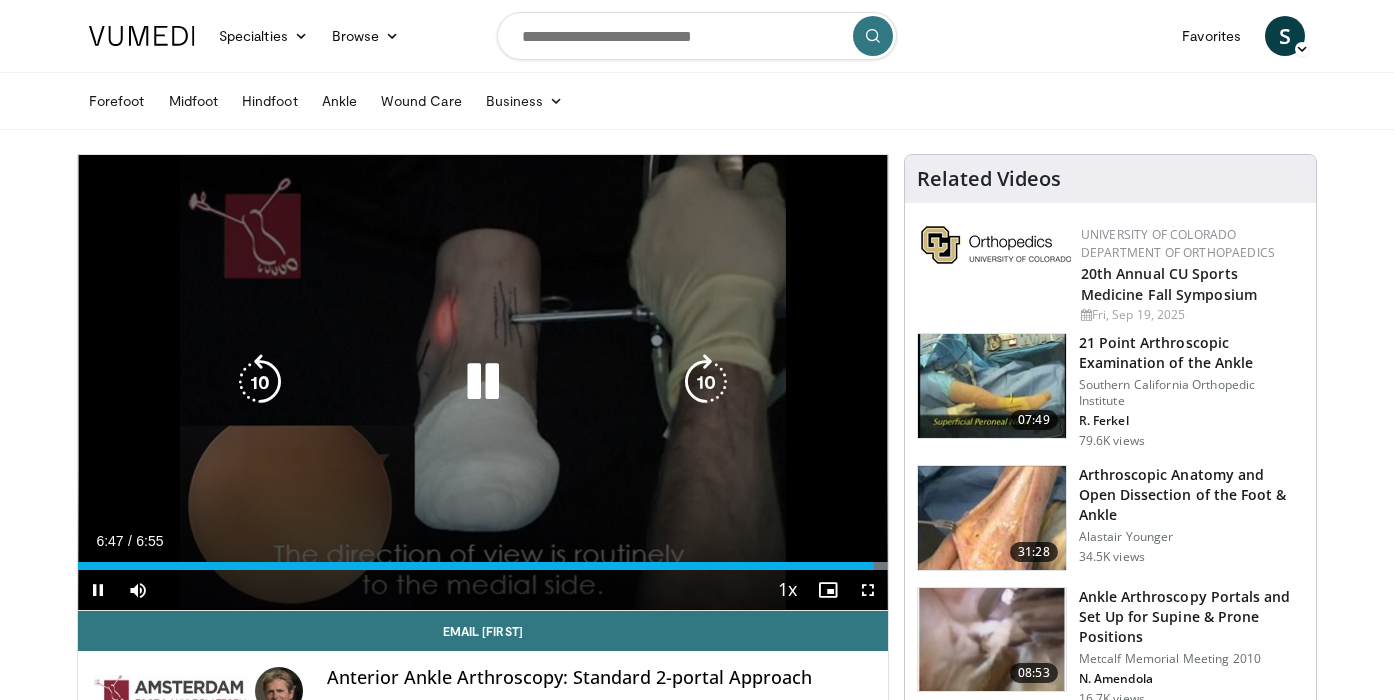 click at bounding box center [483, 382] 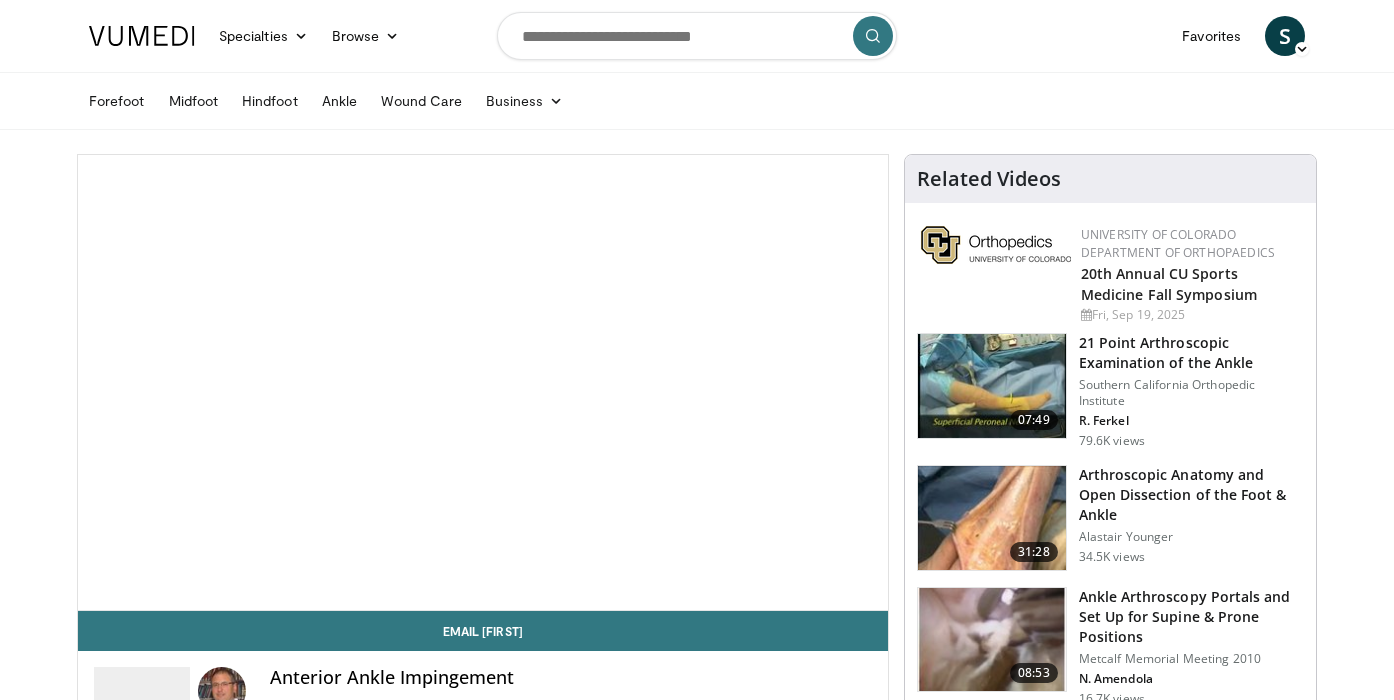 scroll, scrollTop: 0, scrollLeft: 0, axis: both 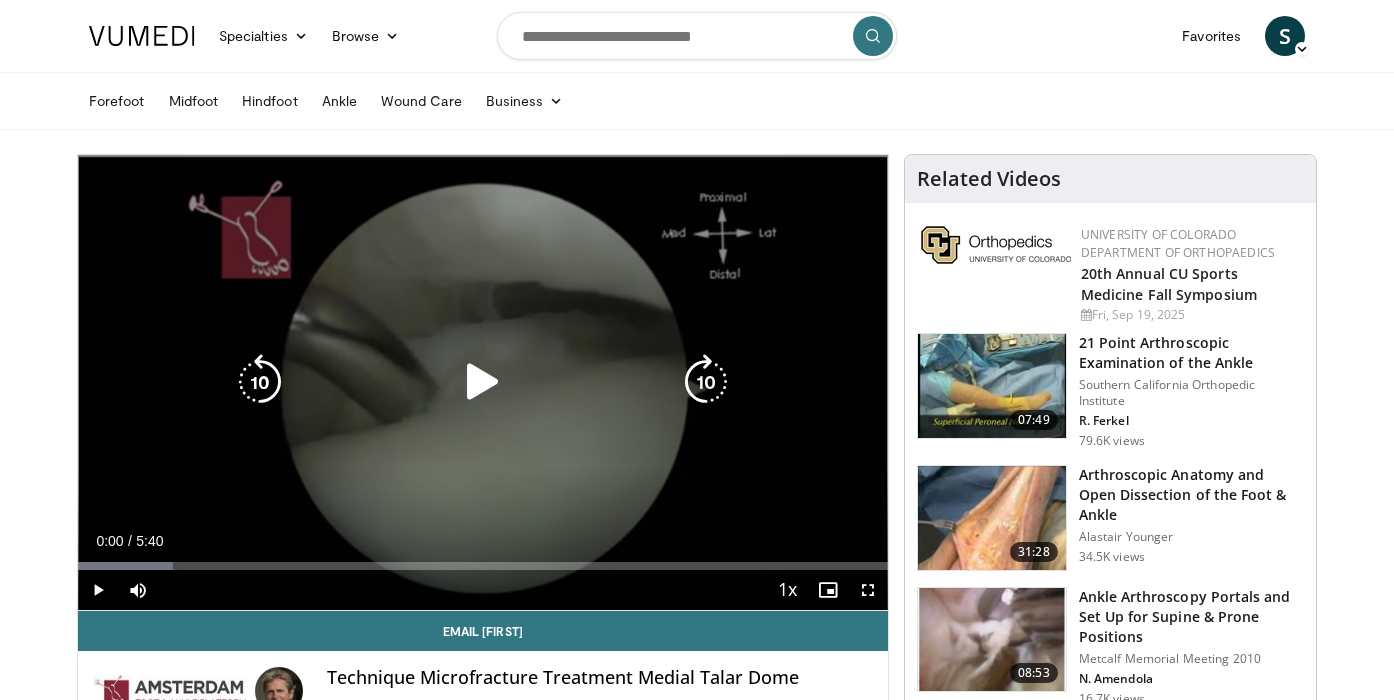 click at bounding box center [483, 382] 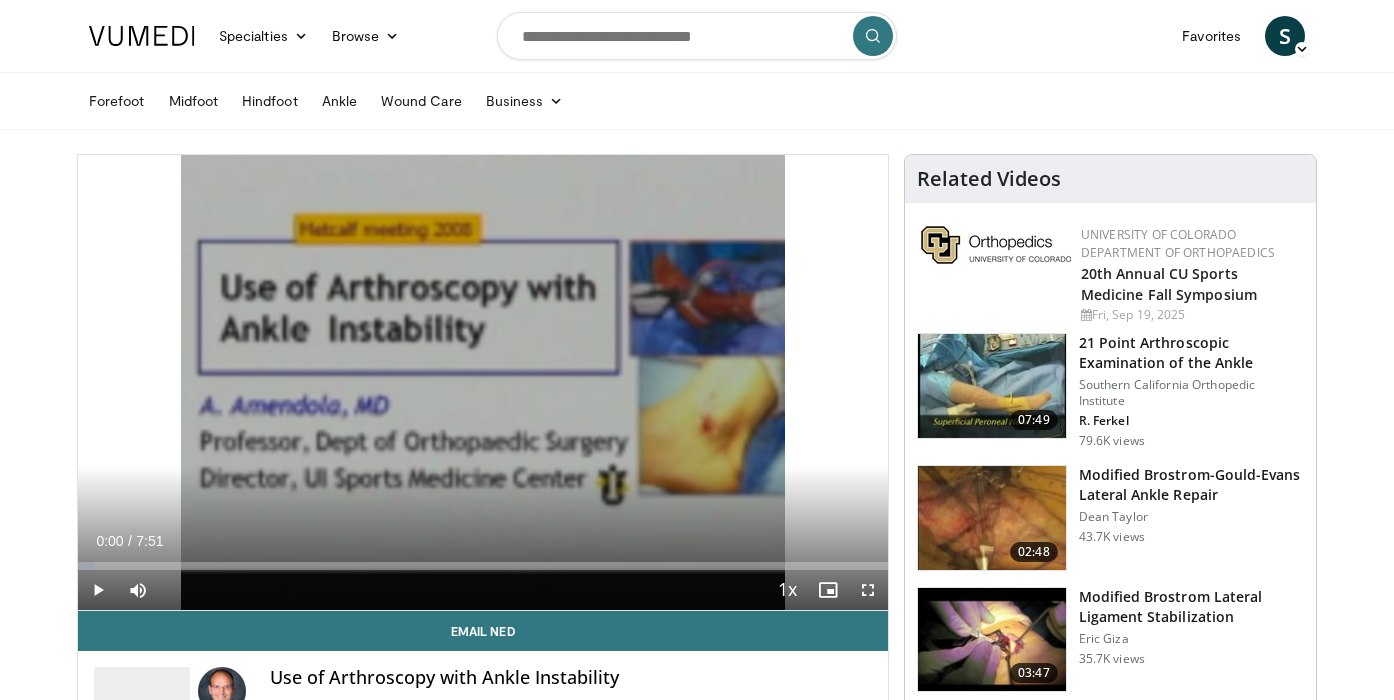 scroll, scrollTop: 0, scrollLeft: 0, axis: both 